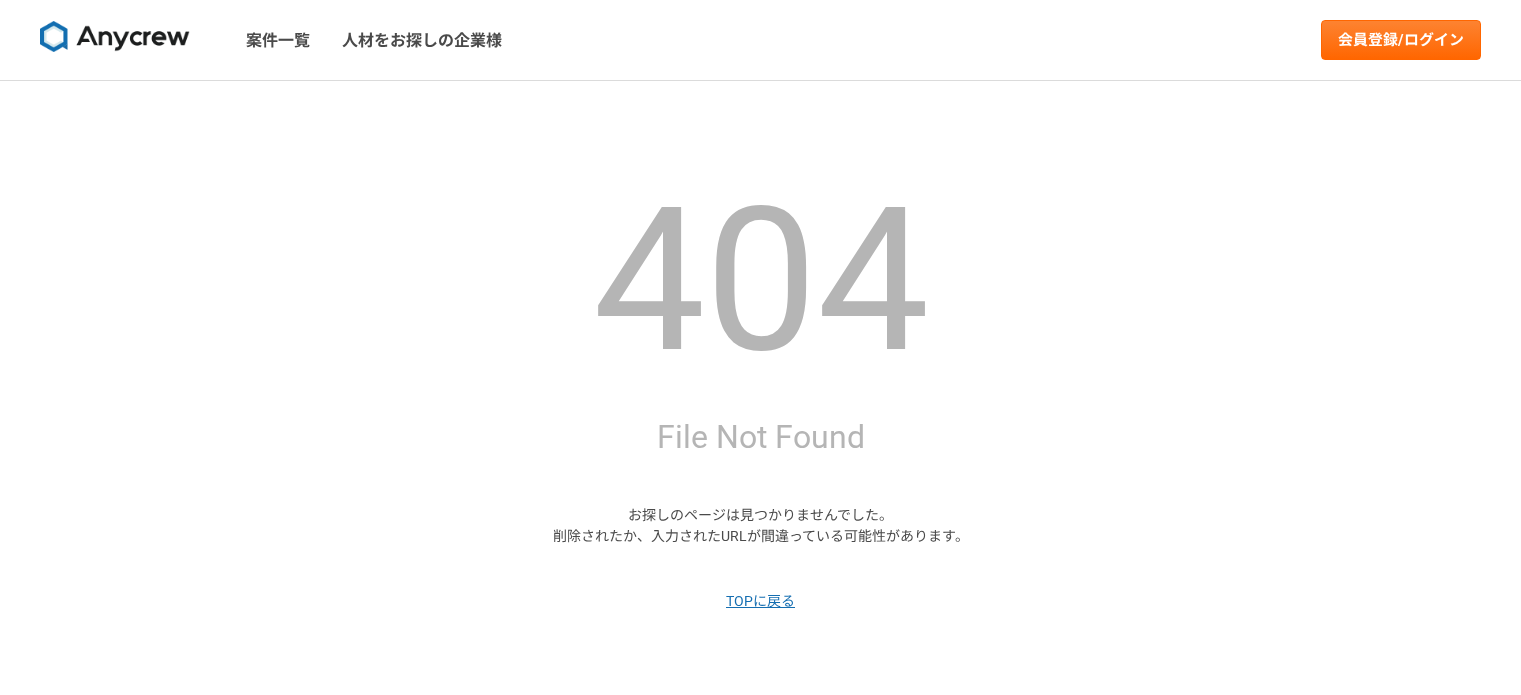 scroll, scrollTop: 0, scrollLeft: 0, axis: both 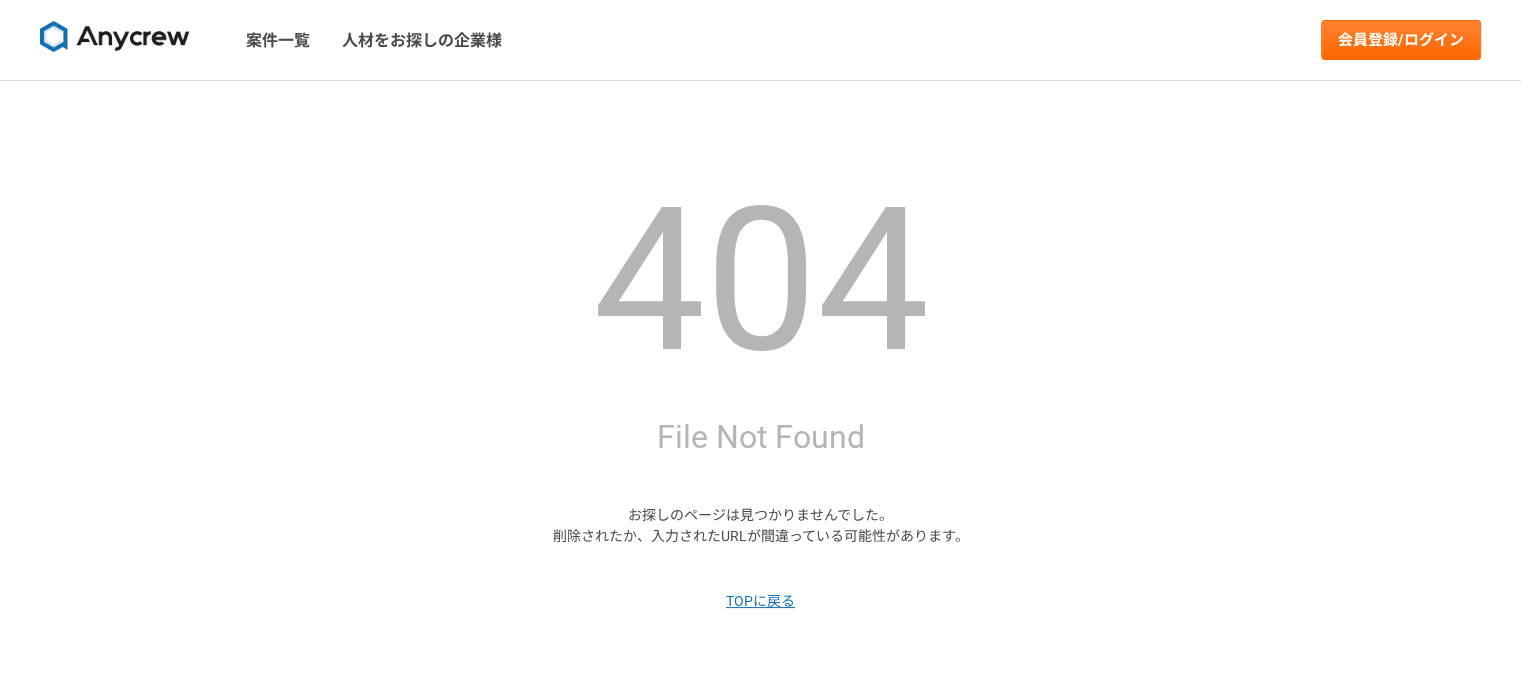 click at bounding box center [115, 37] 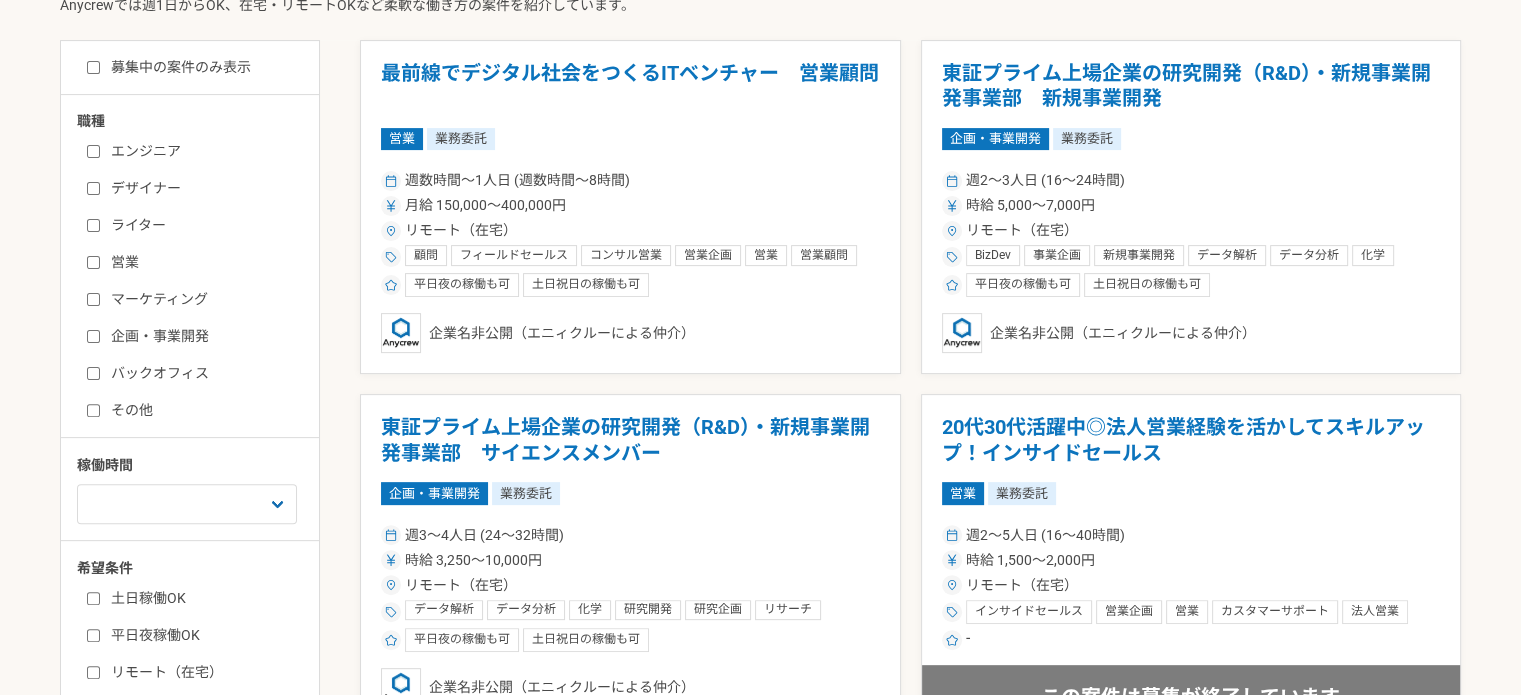 scroll, scrollTop: 560, scrollLeft: 0, axis: vertical 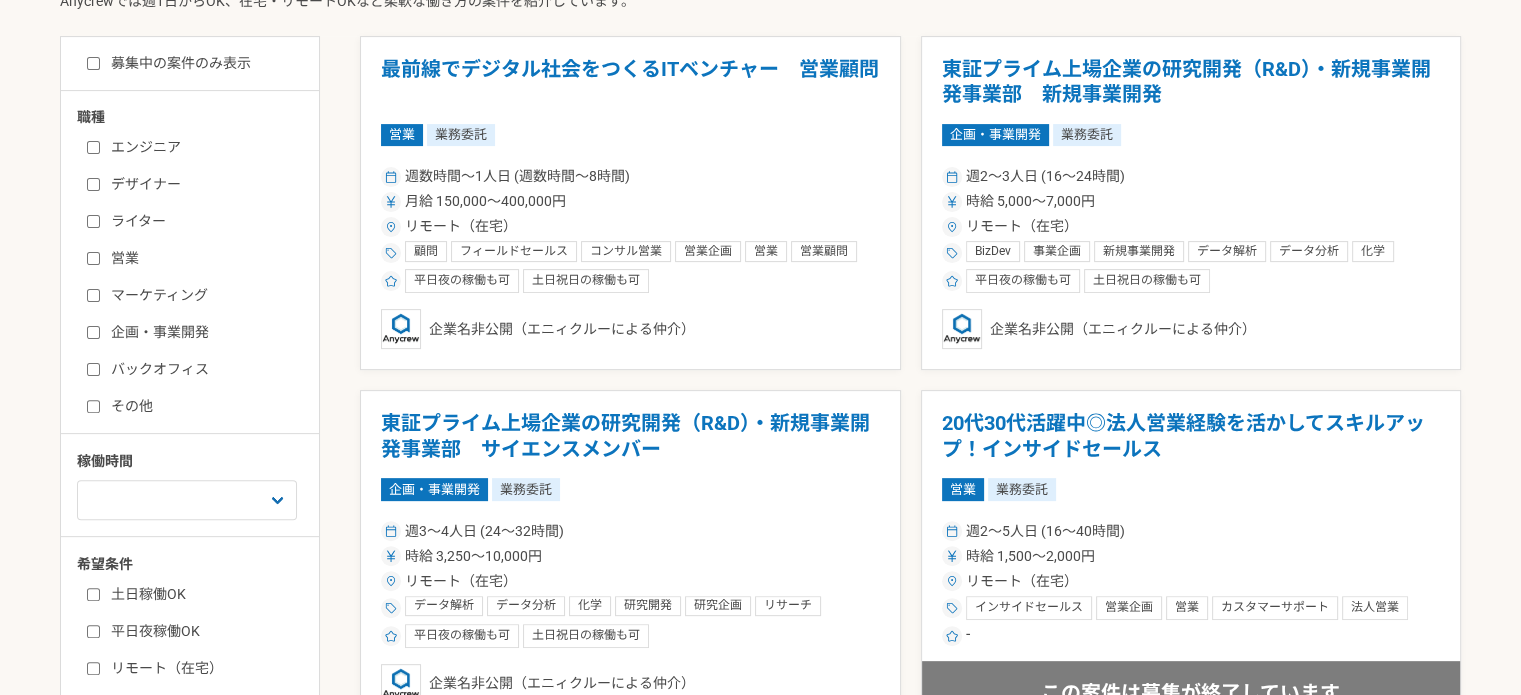 click on "営業" at bounding box center (202, 258) 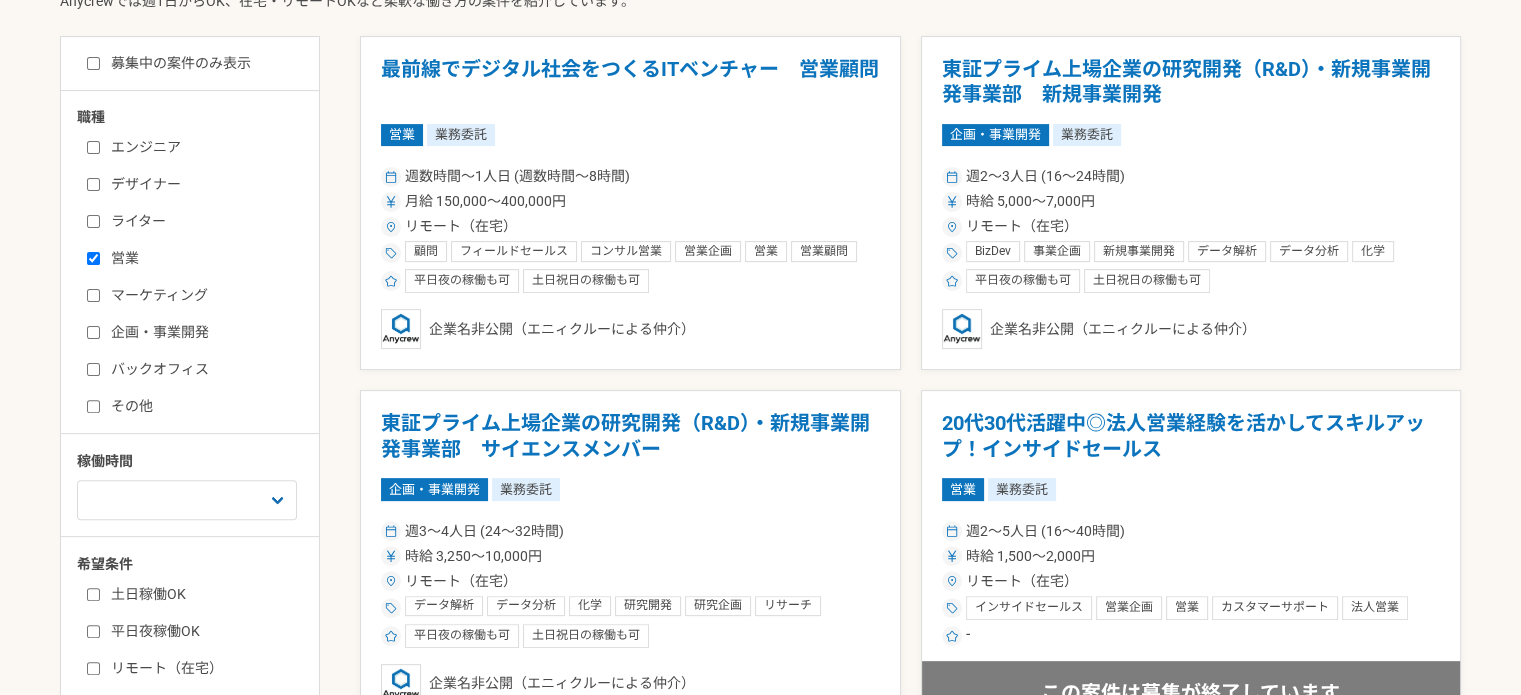 checkbox on "true" 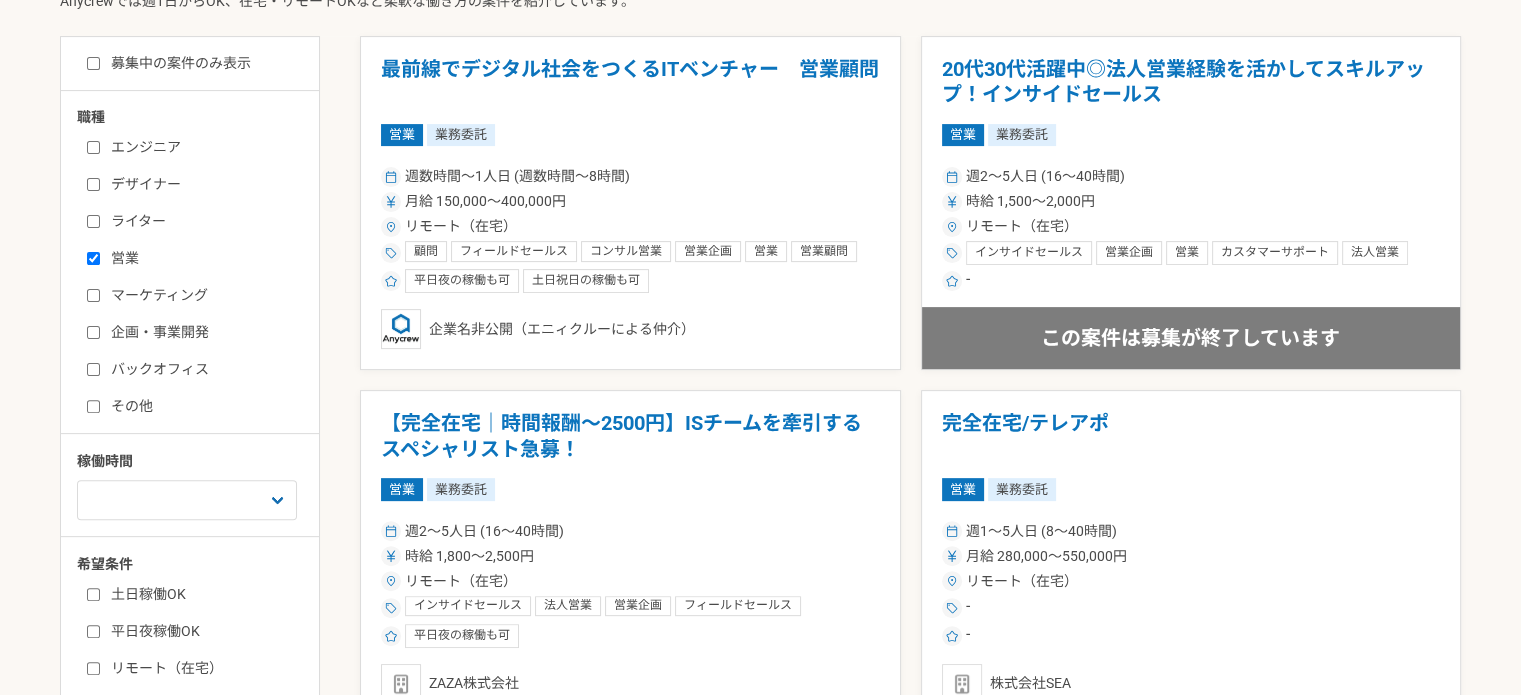 click on "副業・業務委託案件一覧 副業・業務委託の案件・求人一覧 | Anycrew 副業・フリーランス人材向けの業務委託案件・求人情報を多数掲載。
Anycrewでは週1日からOK、在宅・リモートOKなど柔軟な働き方の案件を紹介しています。 募集中の案件のみ表示 職種 エンジニア デザイナー ライター 営業 マーケティング 企画・事業開発 バックオフィス その他 稼働時間 週1人日（8時間）以下 週2人日（16時間）以下 週3人日（24時間）以下 週4人日（32時間）以下 週5人日（40時間）以下 希望条件 土日稼働OK 平日夜稼働OK リモート（在宅） 最前線でデジタル社会をつくるITベンチャー　営業顧問 営業 業務委託 週数時間〜1人日 (週数時間〜8時間) 月給 150,000〜400,000円 リモート（在宅） 顧問 フィールドセールス コンサル営業 営業企画 営業 営業顧問 企業調査 平日夜の稼働も可" at bounding box center (760, 1781) 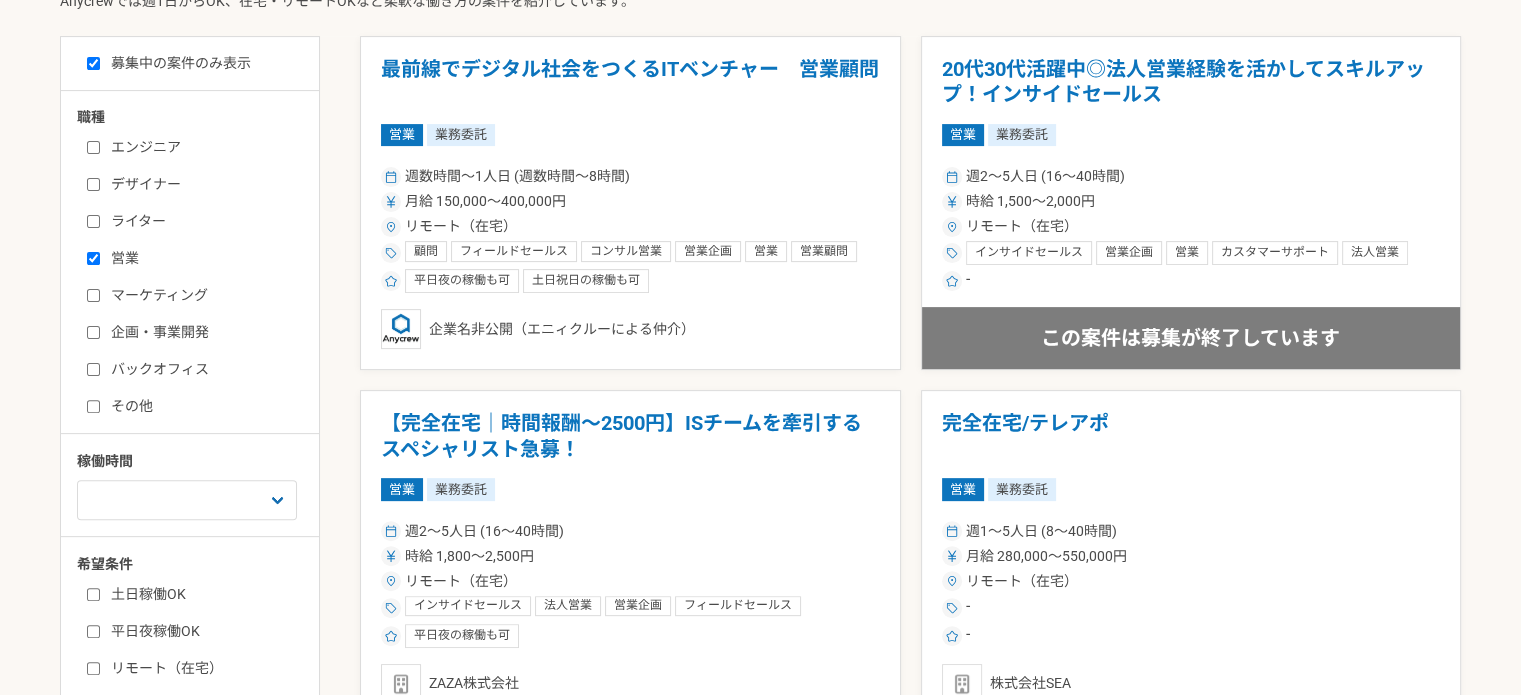 checkbox on "true" 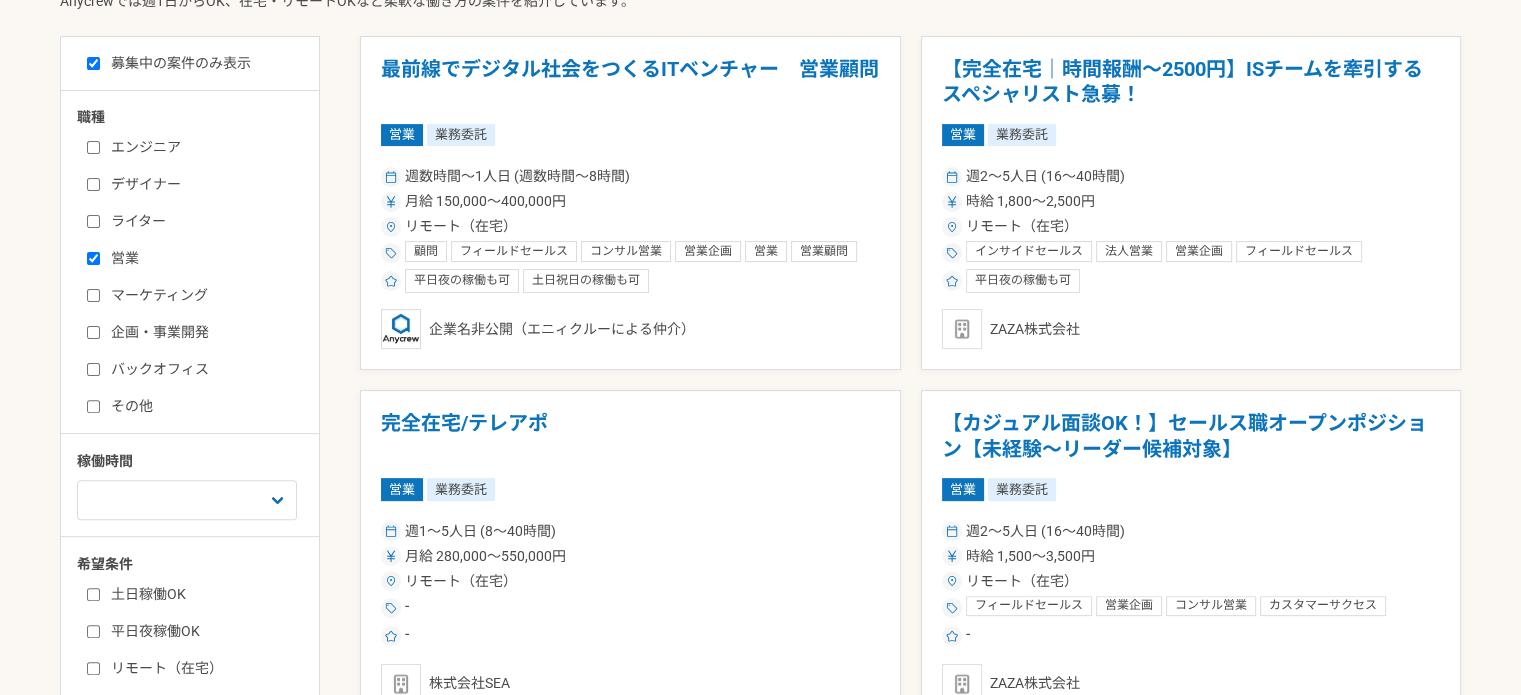 click on "副業・業務委託案件一覧 副業・業務委託の案件・求人一覧 | Anycrew 副業・フリーランス人材向けの業務委託案件・求人情報を多数掲載。
Anycrewでは週1日からOK、在宅・リモートOKなど柔軟な働き方の案件を紹介しています。 募集中の案件のみ表示 職種 エンジニア デザイナー ライター 営業 マーケティング 企画・事業開発 バックオフィス その他 稼働時間 週1人日（8時間）以下 週2人日（16時間）以下 週3人日（24時間）以下 週4人日（32時間）以下 週5人日（40時間）以下 希望条件 土日稼働OK 平日夜稼働OK リモート（在宅） 最前線でデジタル社会をつくるITベンチャー　営業顧問 営業 業務委託 週数時間〜1人日 (週数時間〜8時間) 月給 150,000〜400,000円 リモート（在宅） 顧問 フィールドセールス コンサル営業 営業企画 営業 営業顧問 企業調査 平日夜の稼働も可" at bounding box center [760, 1781] 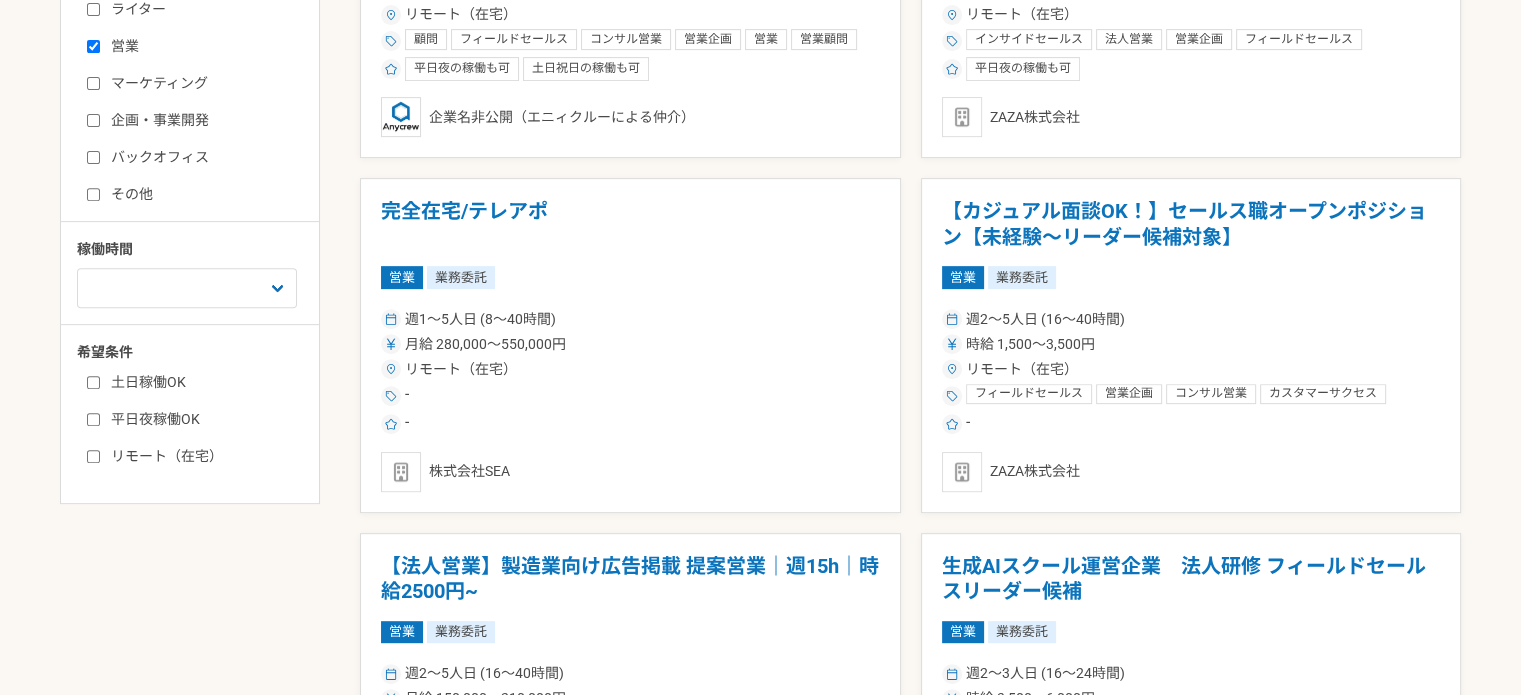 scroll, scrollTop: 720, scrollLeft: 0, axis: vertical 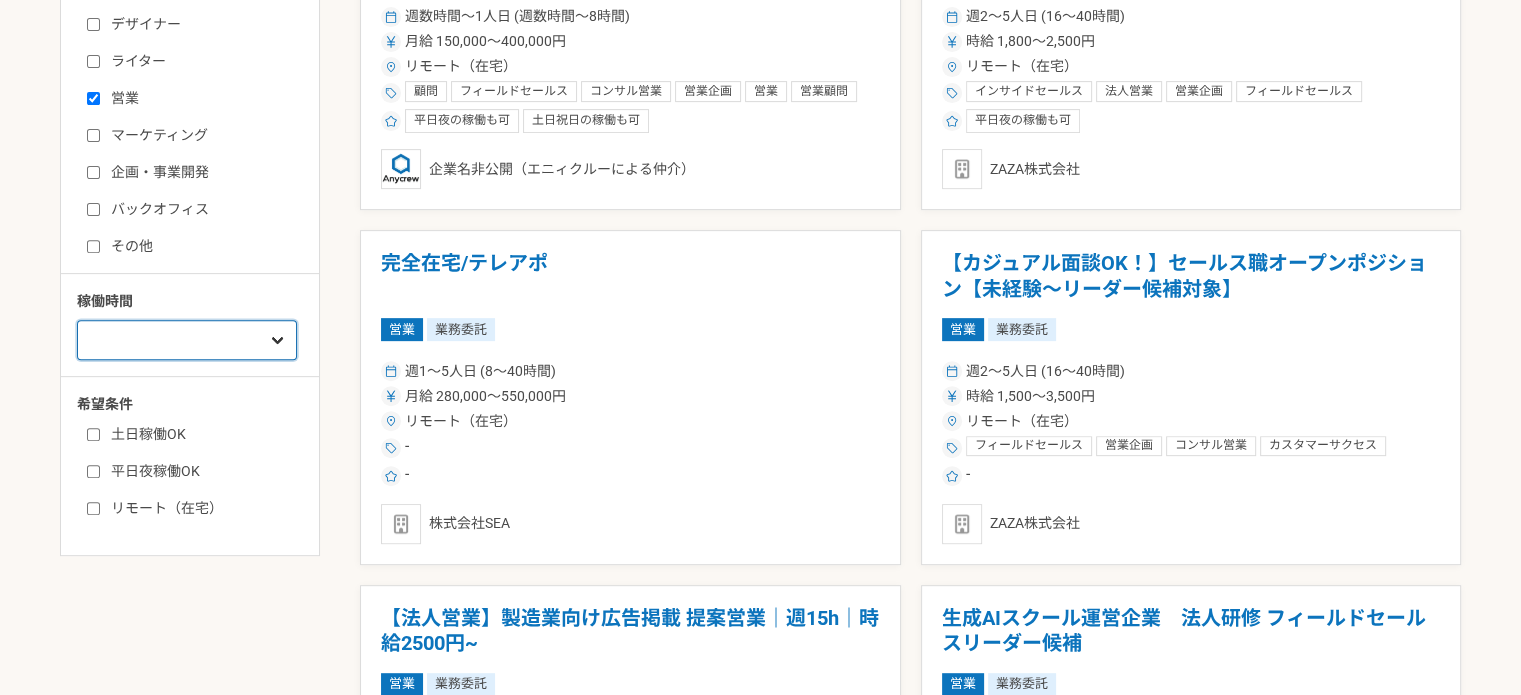 click on "週1人日（8時間）以下 週2人日（16時間）以下 週3人日（24時間）以下 週4人日（32時間）以下 週5人日（40時間）以下" at bounding box center (187, 340) 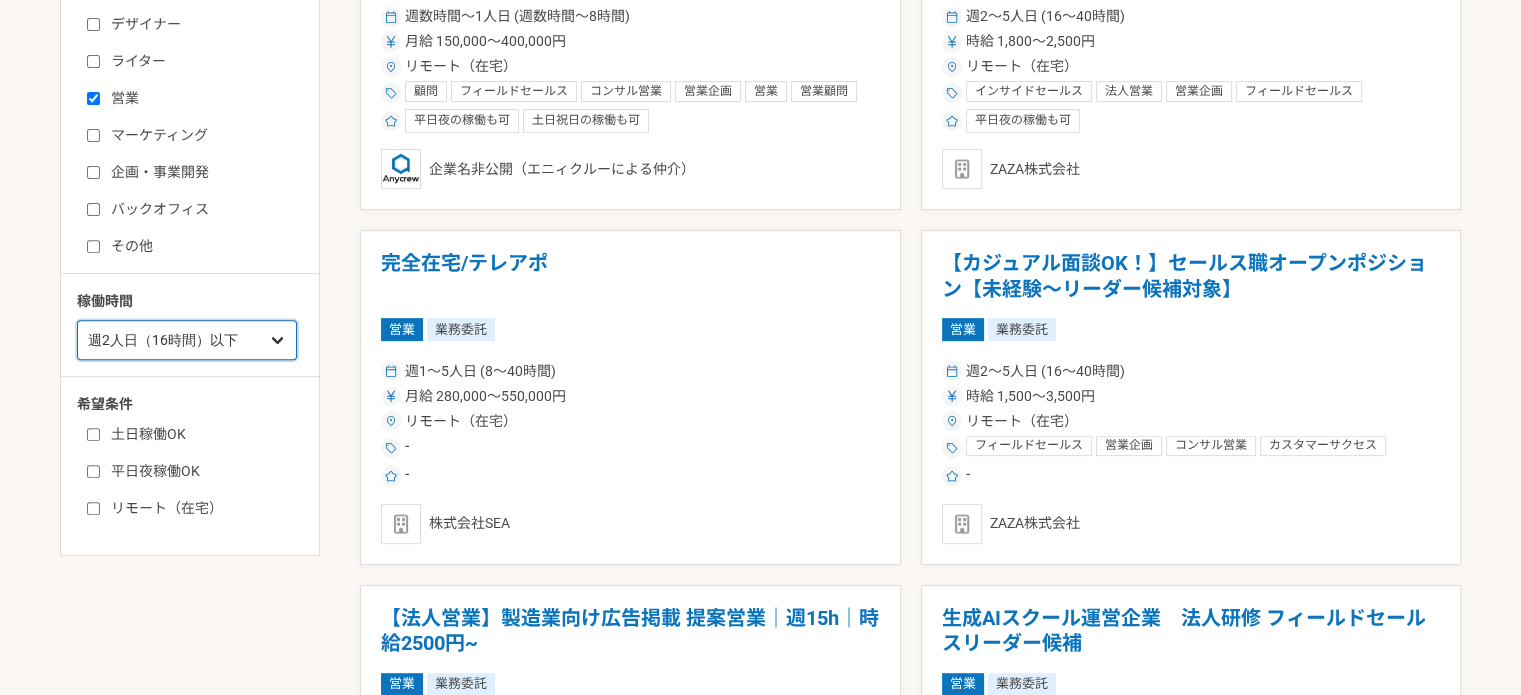 click on "週1人日（8時間）以下 週2人日（16時間）以下 週3人日（24時間）以下 週4人日（32時間）以下 週5人日（40時間）以下" at bounding box center [187, 340] 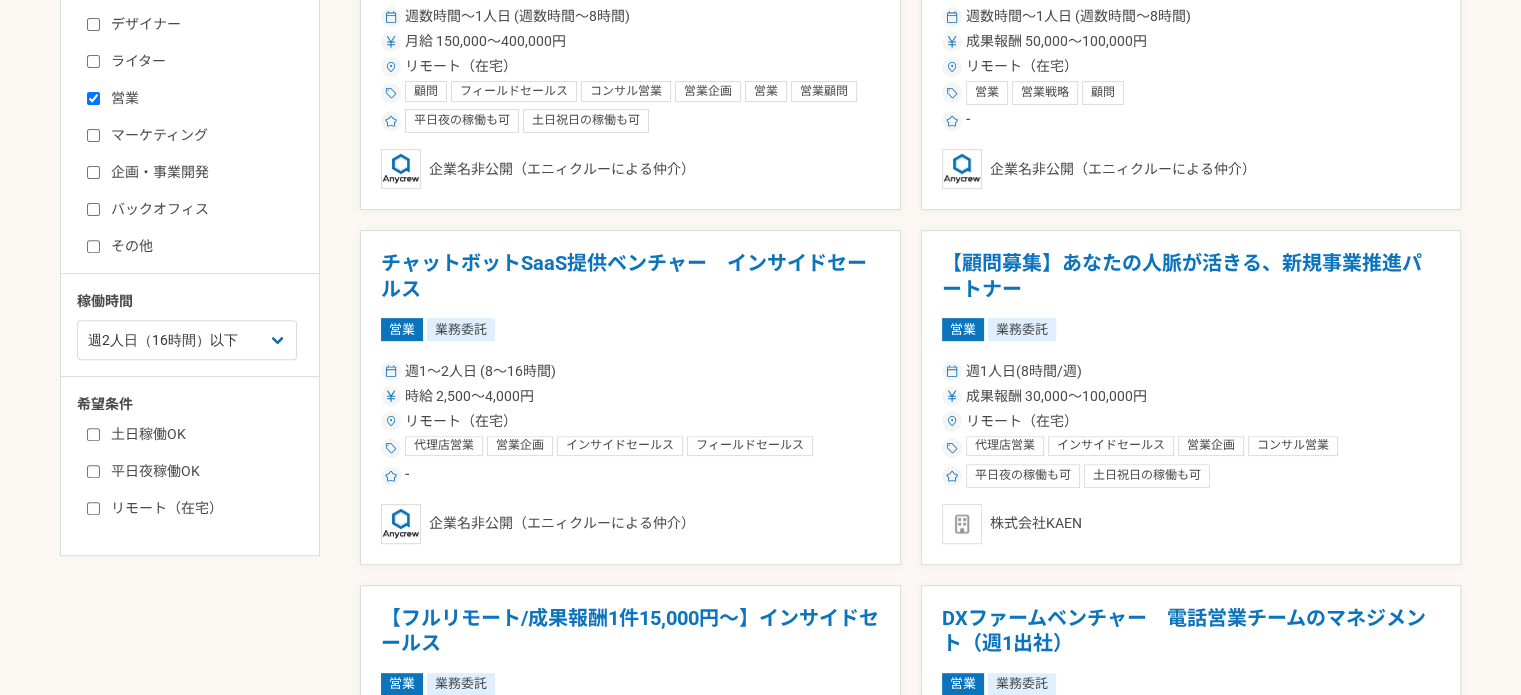 click on "募集中の案件のみ表示 職種 エンジニア デザイナー ライター 営業 マーケティング 企画・事業開発 バックオフィス その他 稼働時間 週1人日（8時間）以下 週2人日（16時間）以下 週3人日（24時間）以下 週4人日（32時間）以下 週5人日（40時間）以下 希望条件 土日稼働OK 平日夜稼働OK リモート（在宅） 最前線でデジタル社会をつくるITベンチャー　営業顧問 営業 業務委託 週数時間〜1人日 (週数時間〜8時間) 月給 150,000〜400,000円 リモート（在宅） 顧問 フィールドセールス コンサル営業 営業企画 営業 営業顧問 企業調査 平日夜の稼働も可 土日祝日の稼働も可 企業名非公開（エニィクルーによる仲介） データ・AI活用に特化したシステム会社での営業顧問によるアポイント獲得支援 営業 業務委託 週数時間〜1人日 (週数時間〜8時間) 成果報酬 50,000〜100,000円 - -" at bounding box center (760, 635) 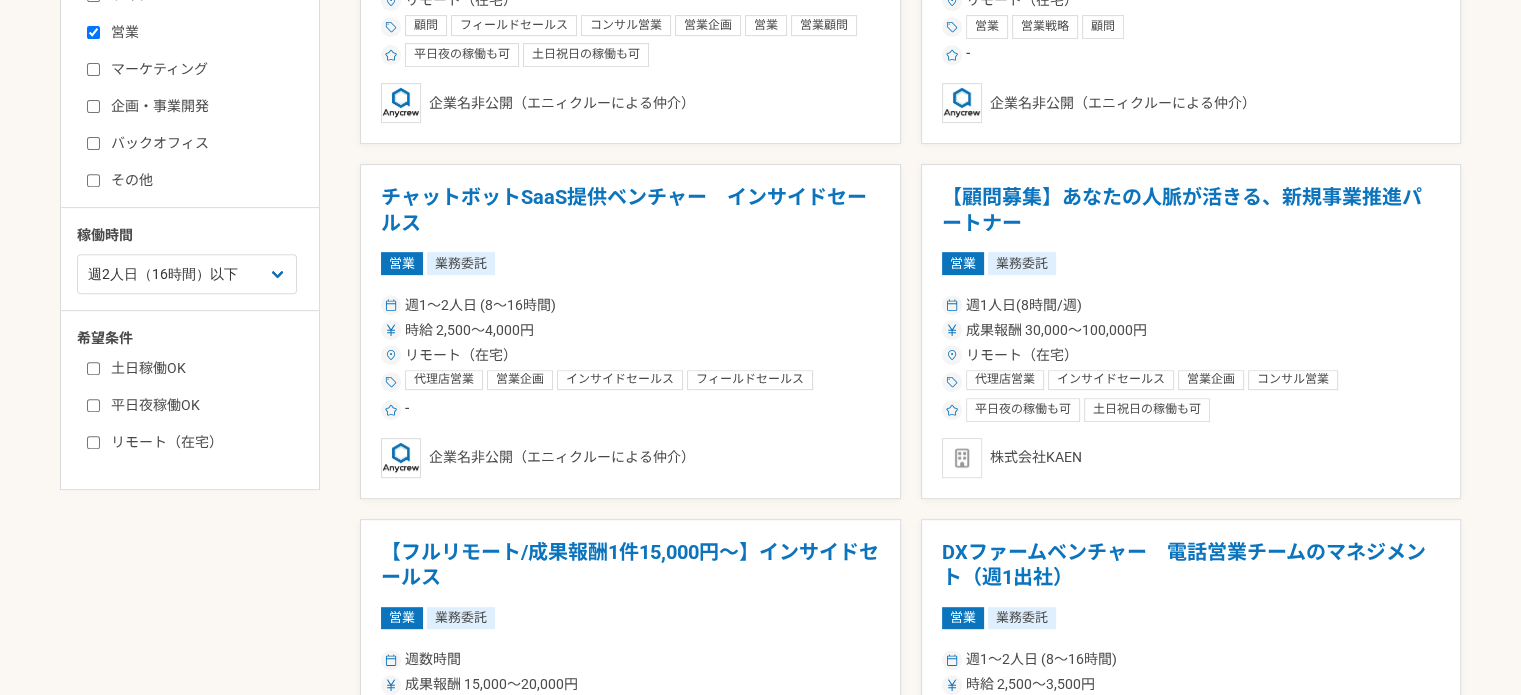 scroll, scrollTop: 880, scrollLeft: 0, axis: vertical 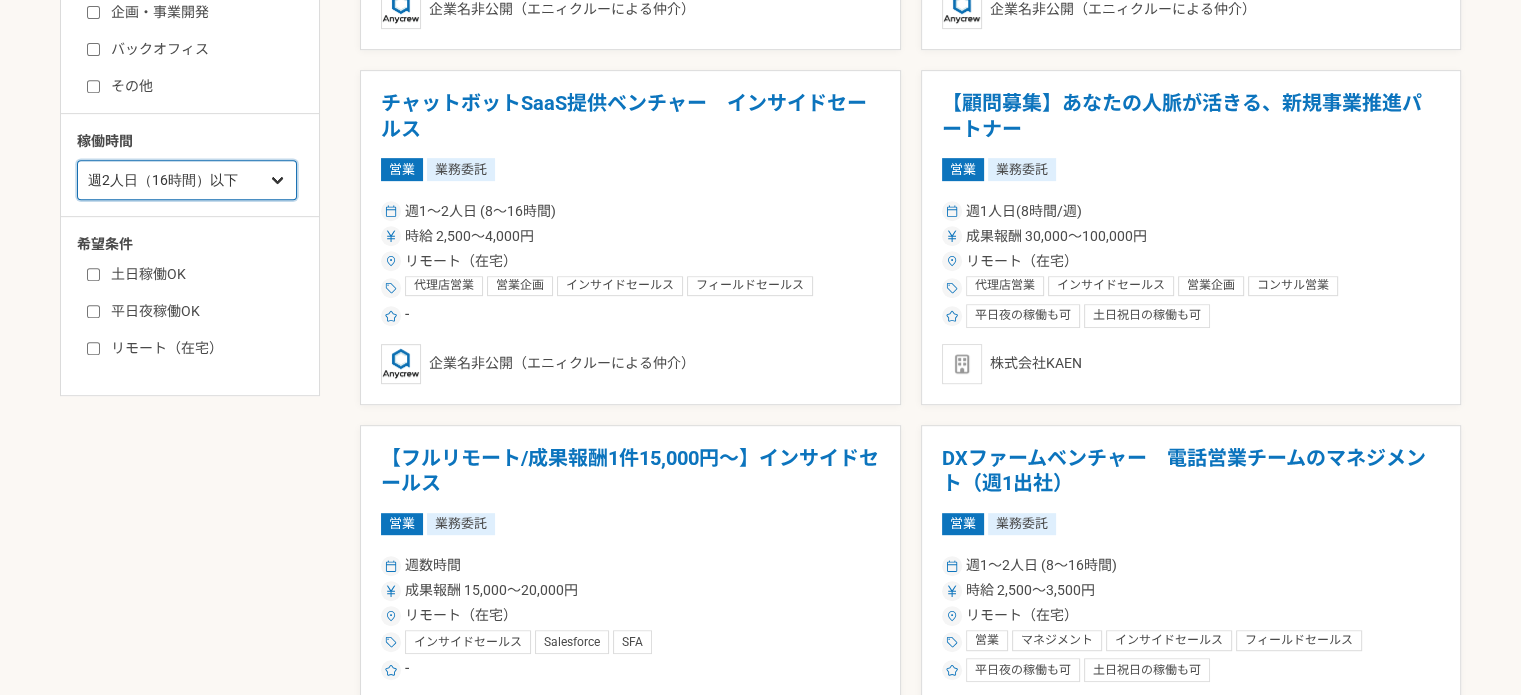 click on "週1人日（8時間）以下 週2人日（16時間）以下 週3人日（24時間）以下 週4人日（32時間）以下 週5人日（40時間）以下" at bounding box center (187, 180) 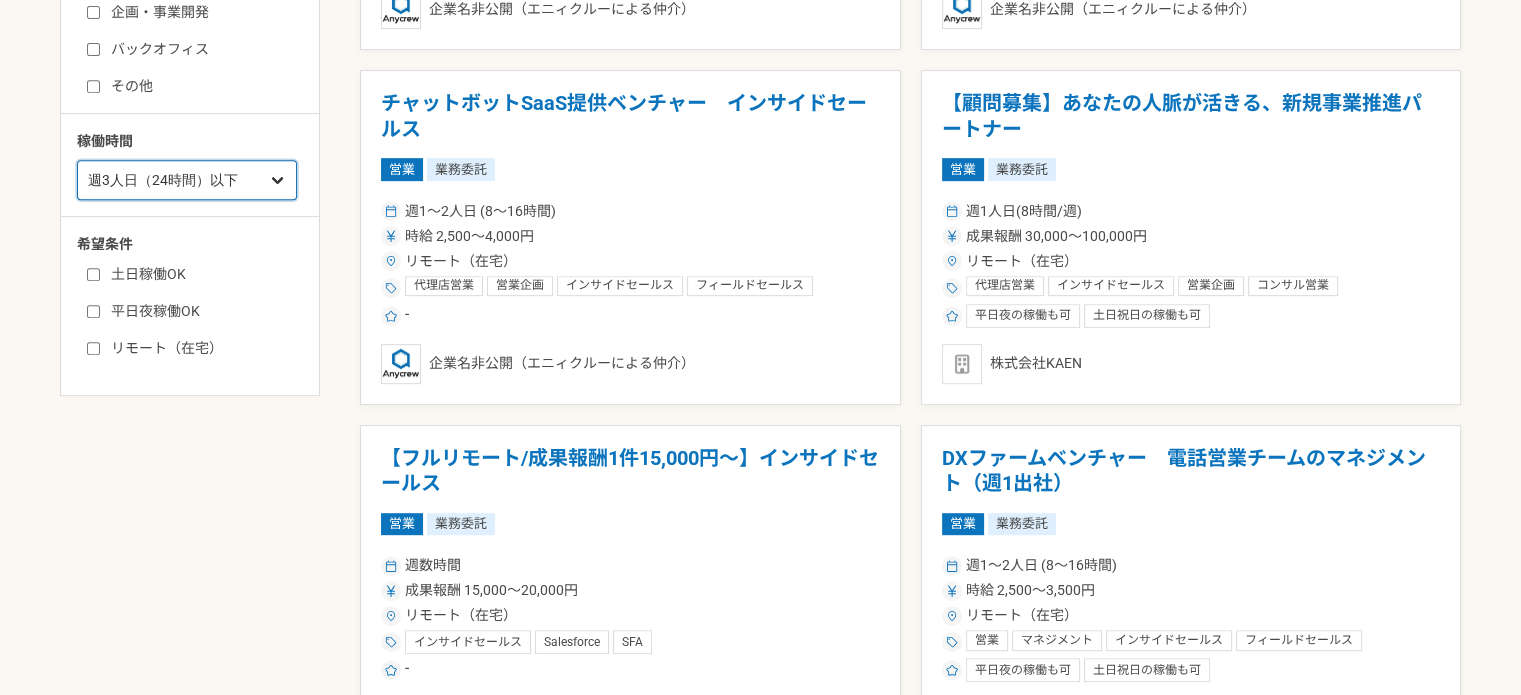click on "週1人日（8時間）以下 週2人日（16時間）以下 週3人日（24時間）以下 週4人日（32時間）以下 週5人日（40時間）以下" at bounding box center [187, 180] 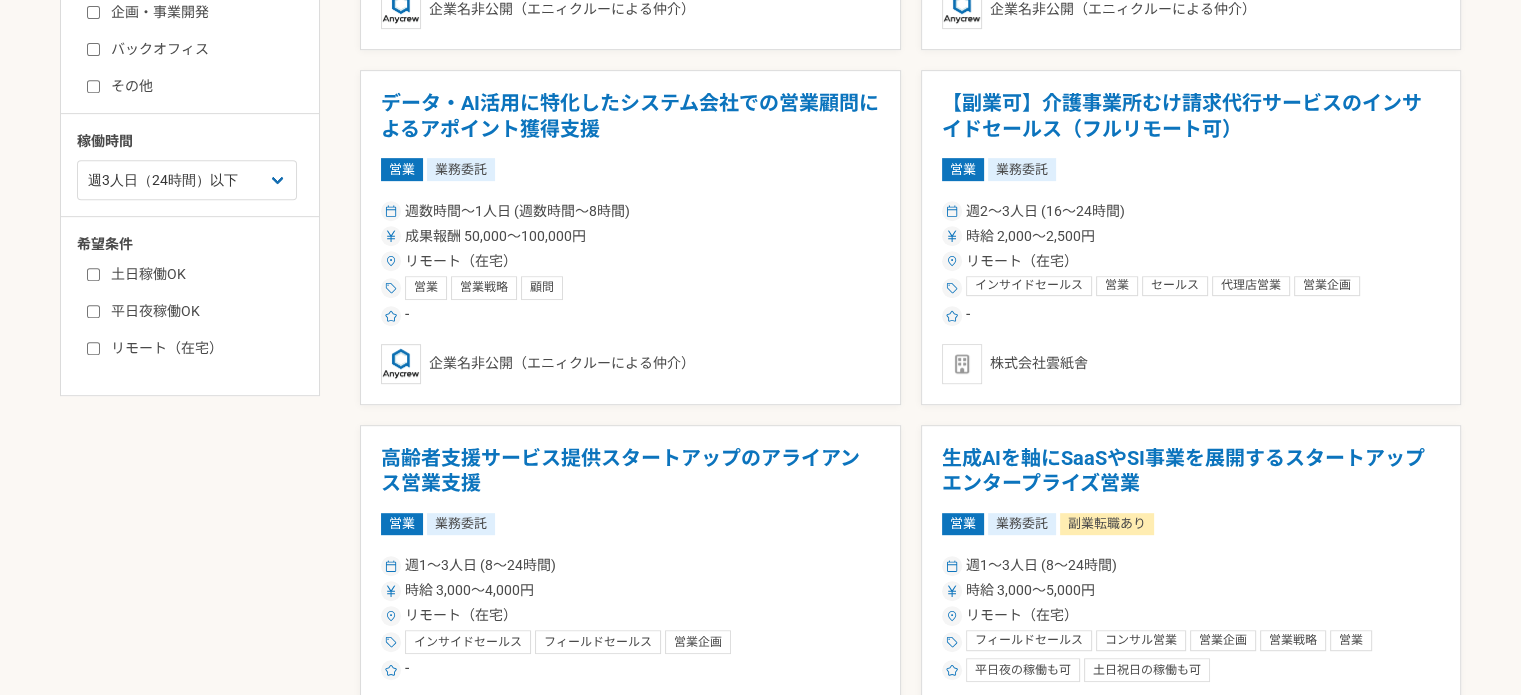 click on "募集中の案件のみ表示 職種 エンジニア デザイナー ライター 営業 マーケティング 企画・事業開発 バックオフィス その他 稼働時間 週1人日（8時間）以下 週2人日（16時間）以下 週3人日（24時間）以下 週4人日（32時間）以下 週5人日（40時間）以下 希望条件 土日稼働OK 平日夜稼働OK リモート（在宅） 最前線でデジタル社会をつくるITベンチャー　営業顧問 営業 業務委託 週数時間〜1人日 (週数時間〜8時間) 月給 150,000〜400,000円 リモート（在宅） 顧問 フィールドセールス コンサル営業 営業企画 営業 営業顧問 企業調査 平日夜の稼働も可 土日祝日の稼働も可 企業名非公開（[PERSON_NAME]による仲介） 生成AIスクール運営企業　法人研修 フィールドセールスリーダー候補 営業 業務委託 週2〜3人日 (16〜24時間) 時給 3,500〜6,000円 リモート（在宅） 代理店営業 AI" at bounding box center [760, 1007] 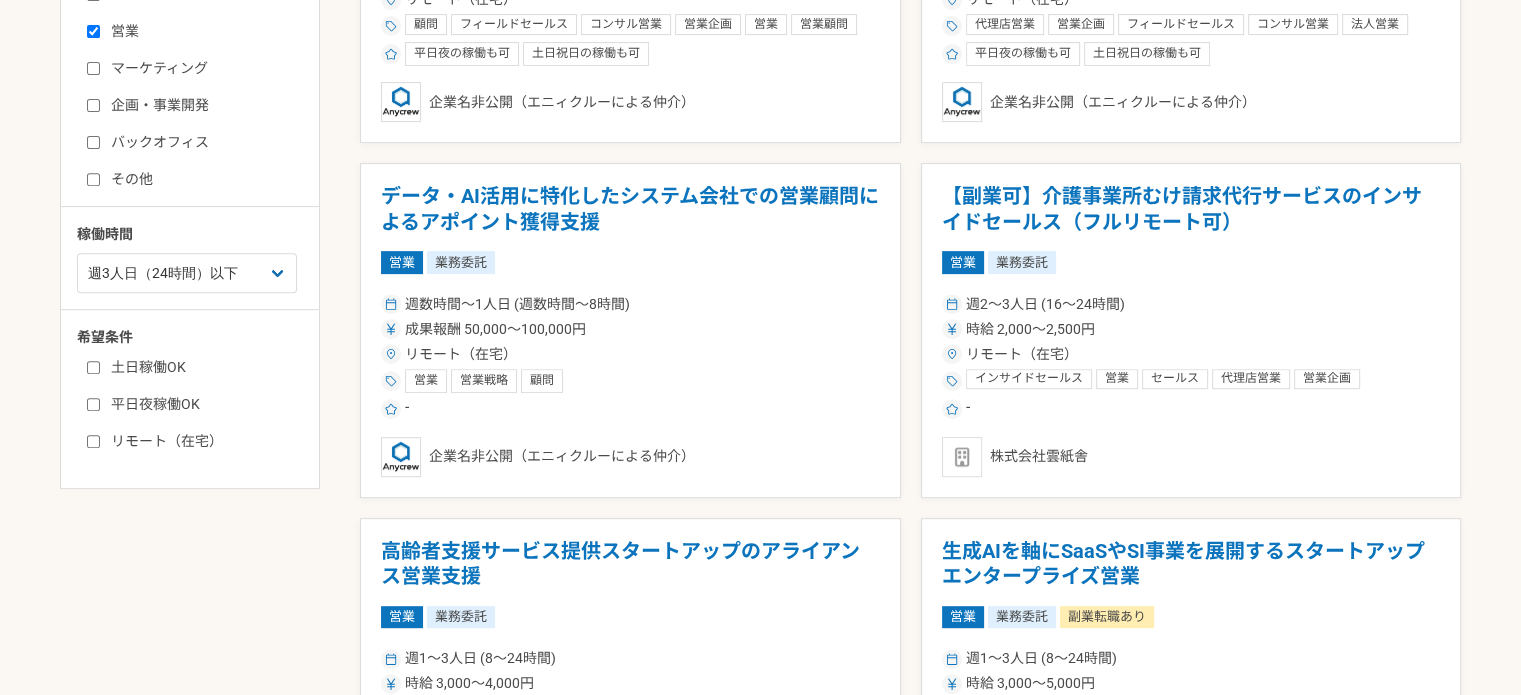 scroll, scrollTop: 560, scrollLeft: 0, axis: vertical 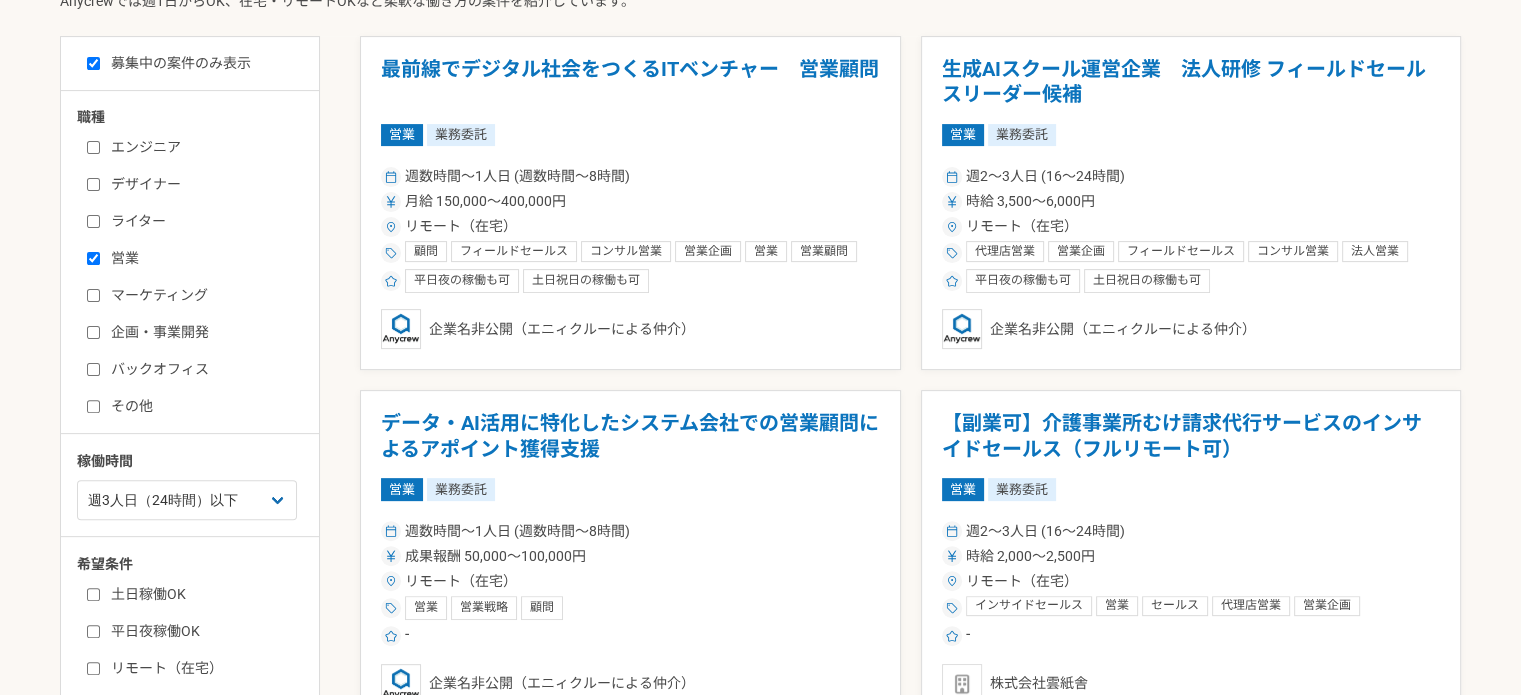click on "営業" at bounding box center [202, 258] 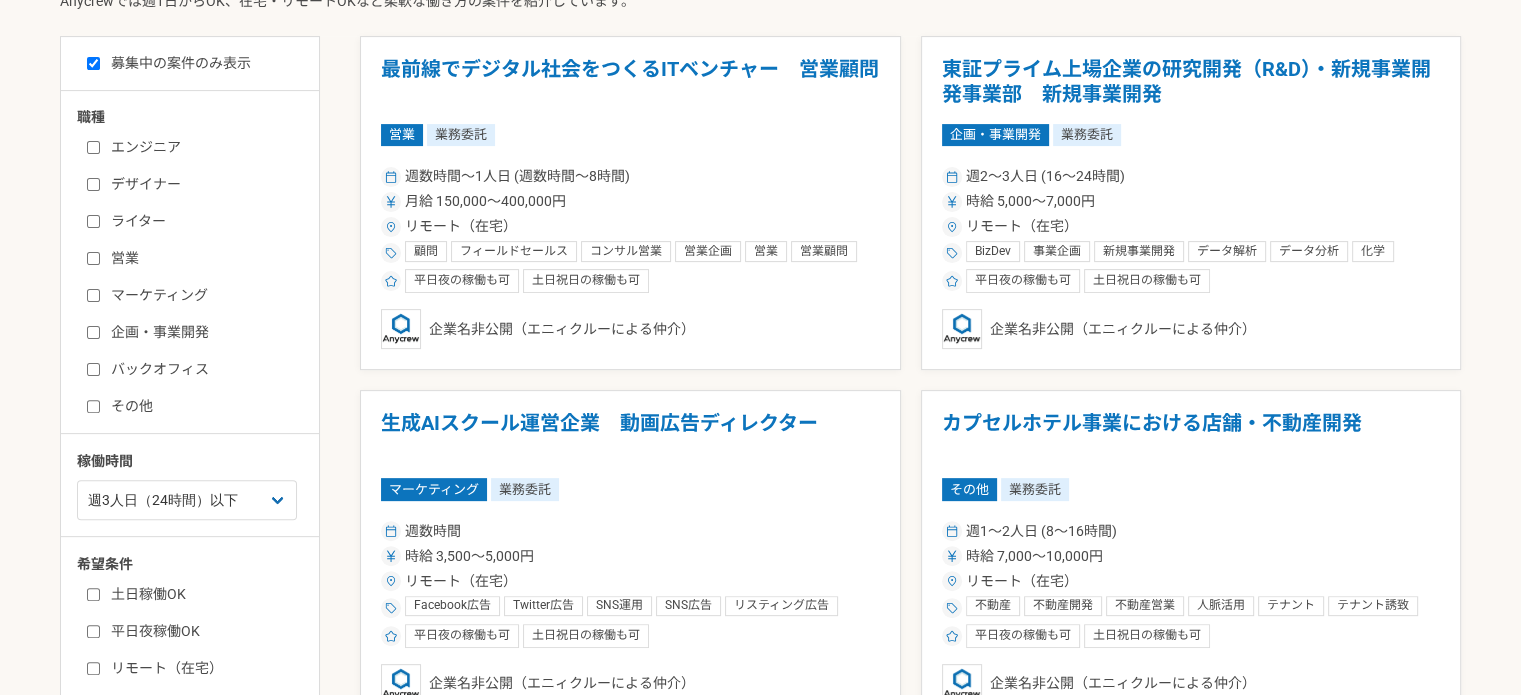 click on "営業" at bounding box center [202, 258] 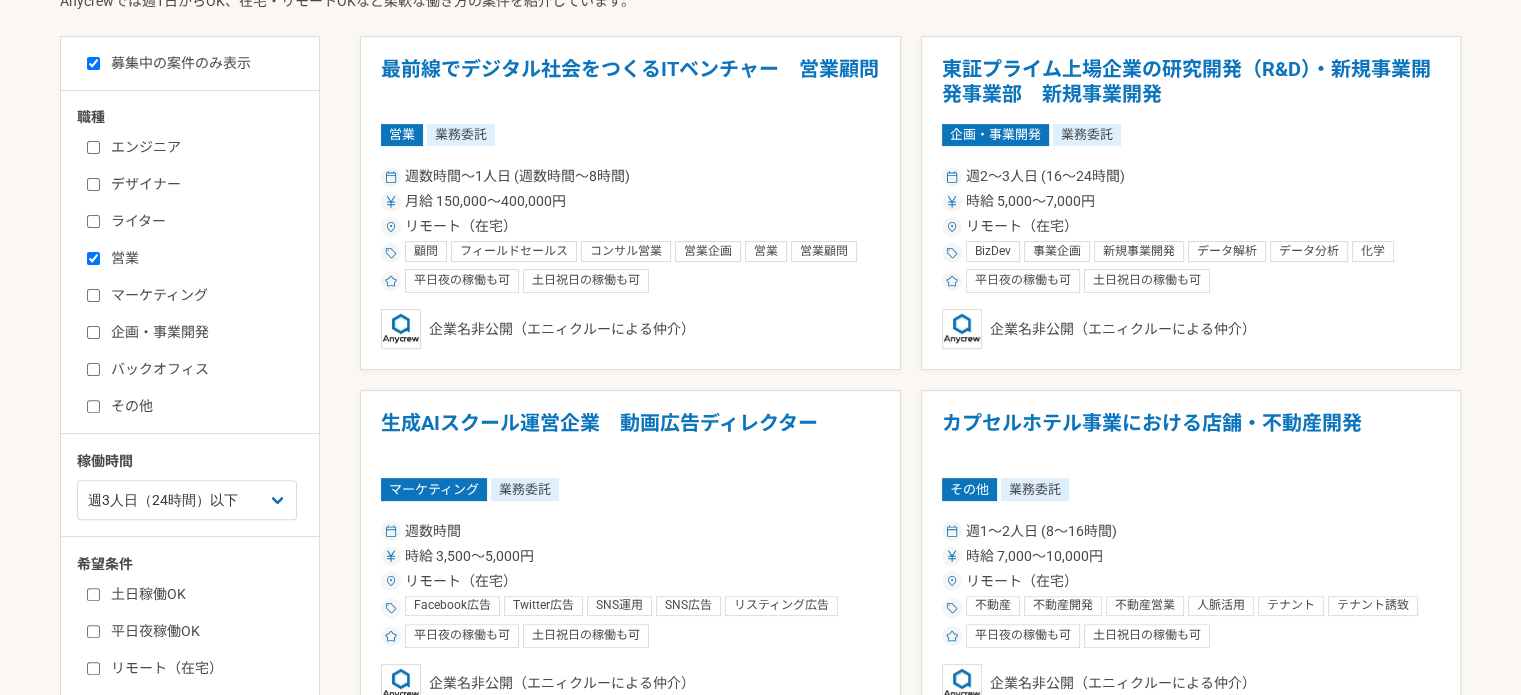 checkbox on "true" 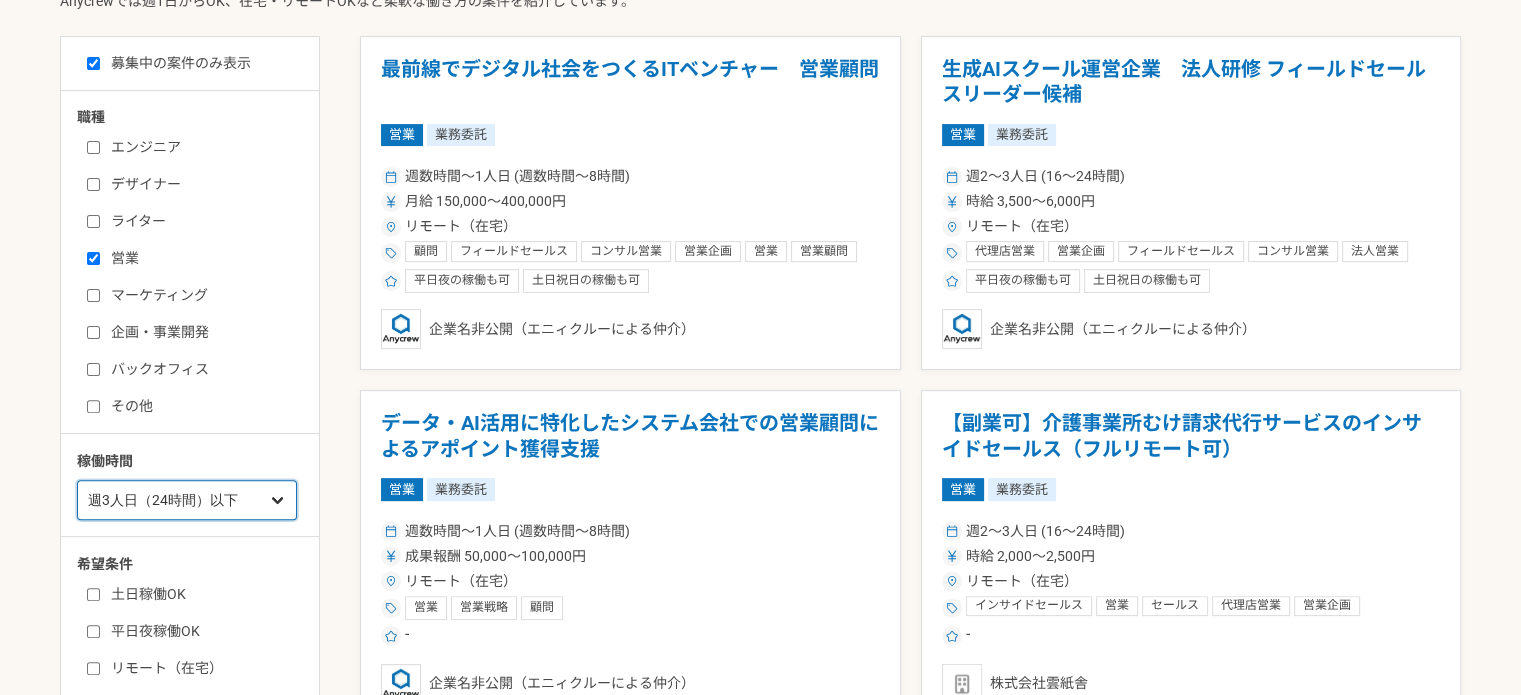 click on "週1人日（8時間）以下 週2人日（16時間）以下 週3人日（24時間）以下 週4人日（32時間）以下 週5人日（40時間）以下" at bounding box center (187, 500) 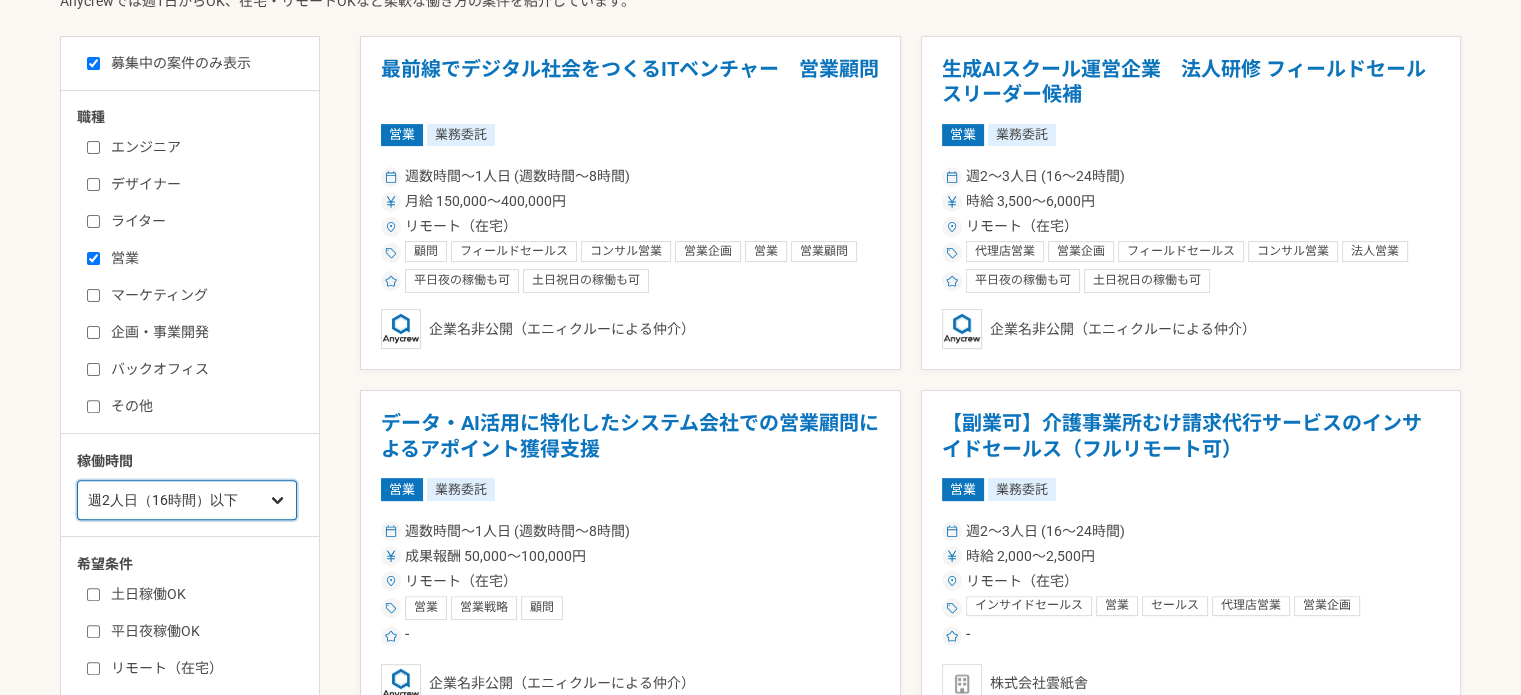 click on "週1人日（8時間）以下 週2人日（16時間）以下 週3人日（24時間）以下 週4人日（32時間）以下 週5人日（40時間）以下" at bounding box center [187, 500] 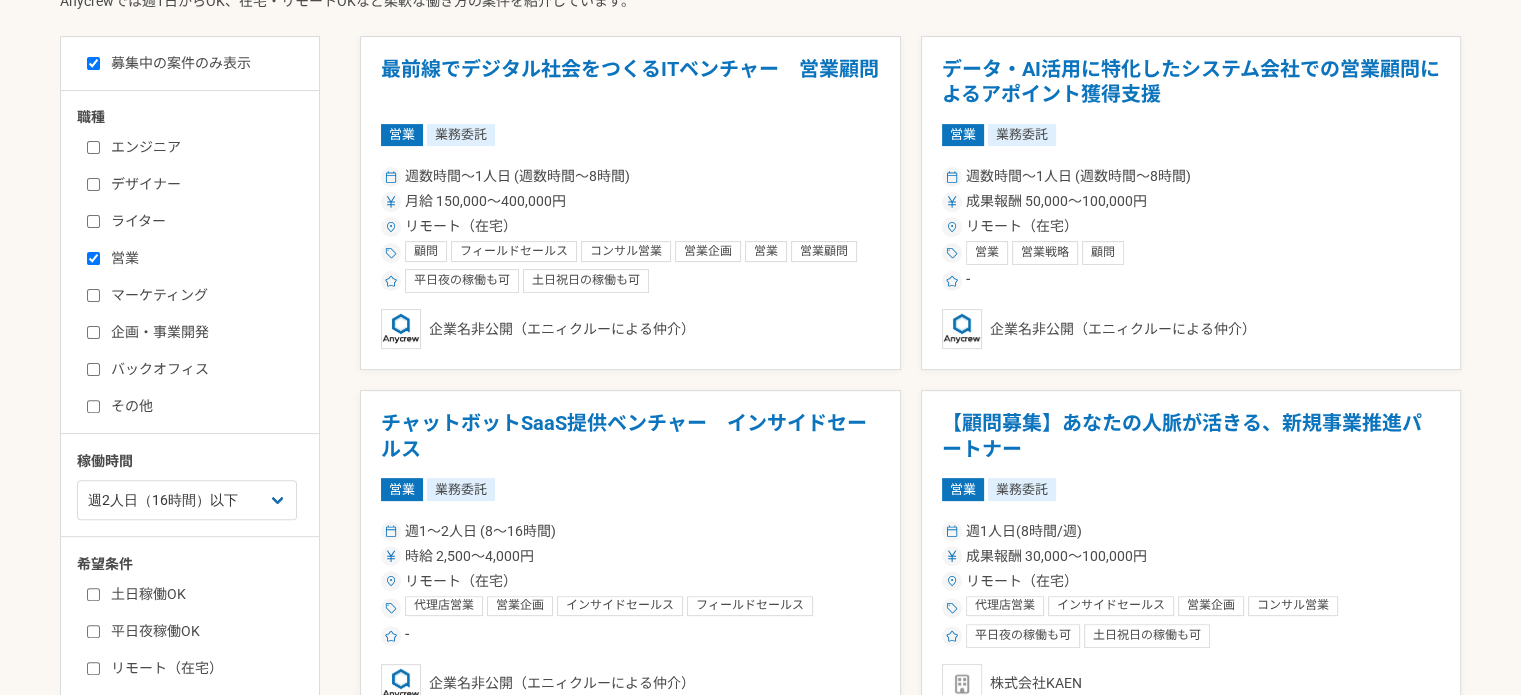 click on "営業" at bounding box center [202, 258] 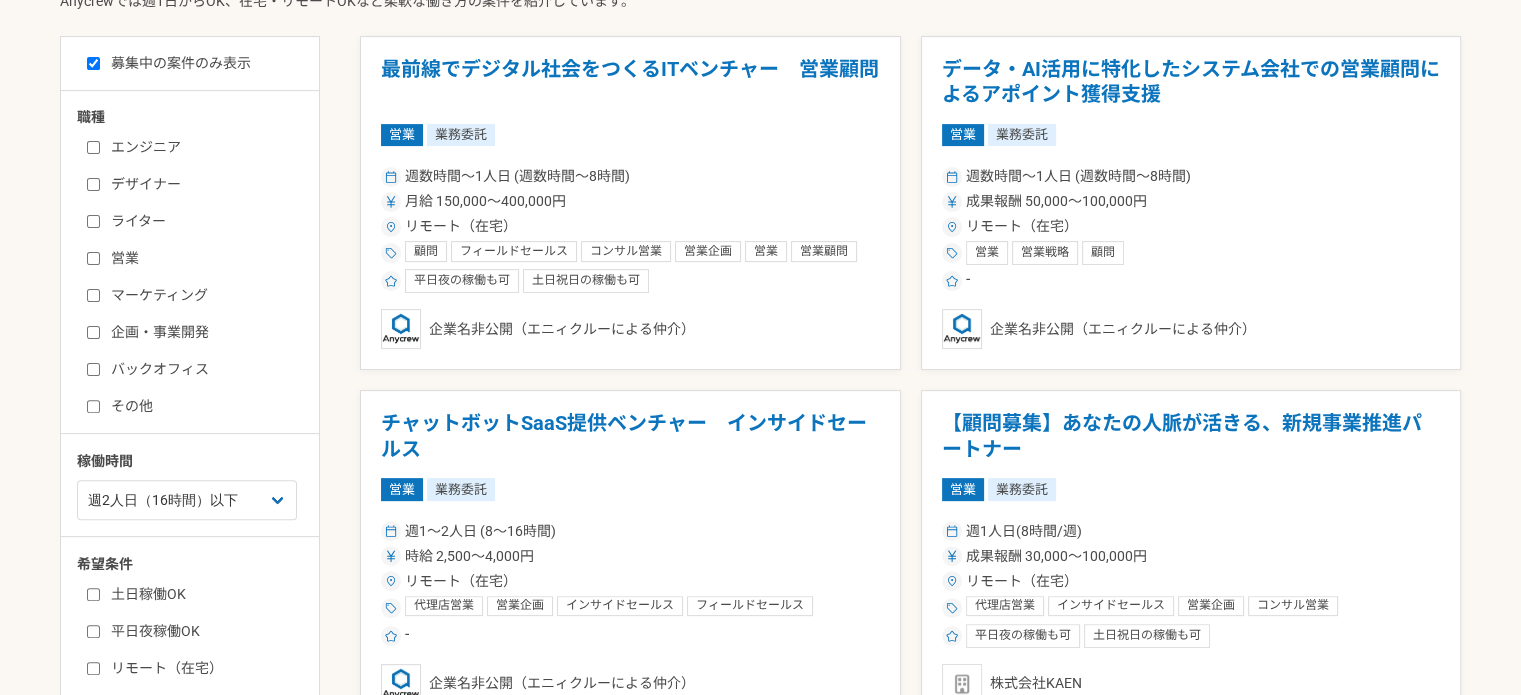 checkbox on "false" 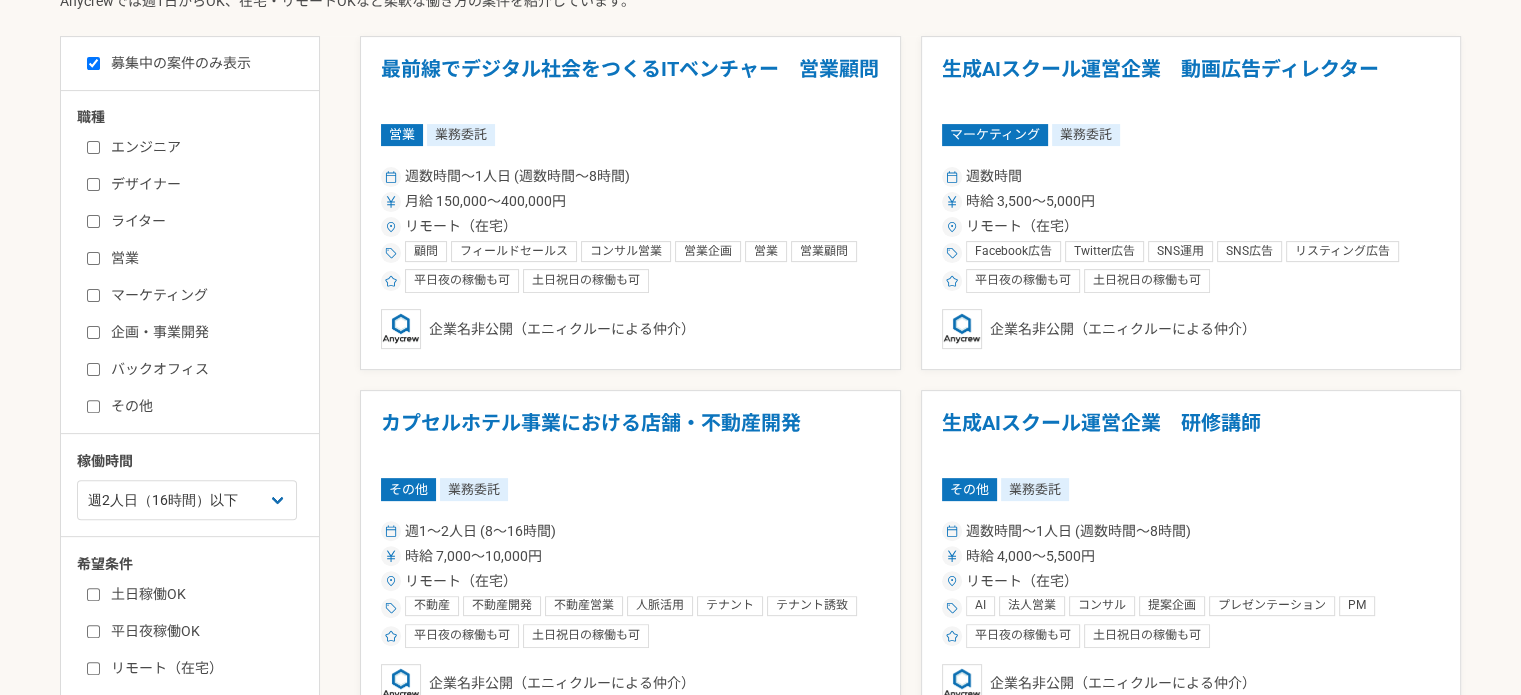 click on "企画・事業開発" at bounding box center (202, 332) 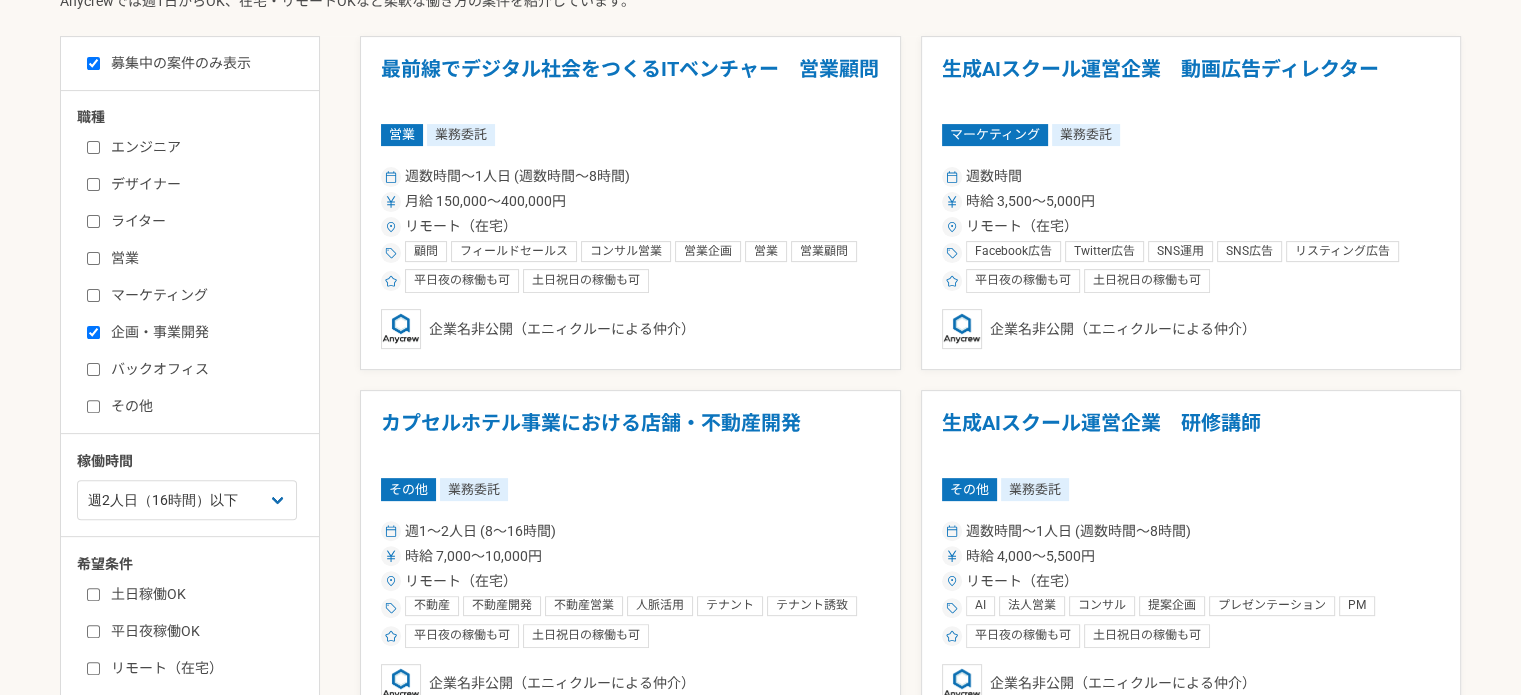 checkbox on "true" 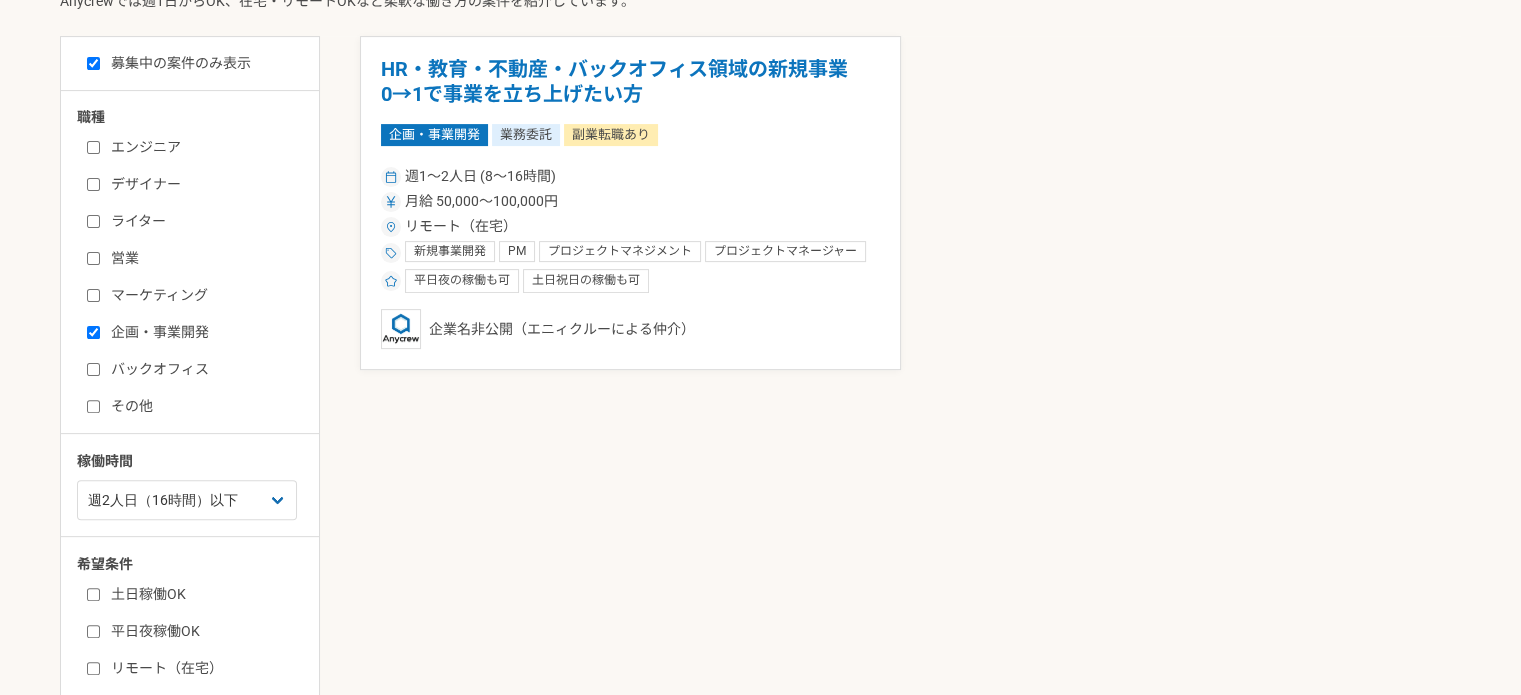 click on "募集中の案件のみ表示 職種 エンジニア デザイナー ライター 営業 マーケティング 企画・事業開発 バックオフィス その他 稼働時間 週1人日（8時間）以下 週2人日（16時間）以下 週3人日（24時間）以下 週4人日（32時間）以下 週5人日（40時間）以下 希望条件 土日稼働OK 平日夜稼働OK リモート（在宅） HR・教育・不動産・バックオフィス領域の新規事業　0→1で事業を立ち上げたい方 企画・事業開発 業務委託 副業転職あり 週1〜2人日 (8〜16時間) 月給 50,000〜100,000円 リモート（在宅） 新規事業開発 PM プロジェクトマネジメント プロジェクトマネージャー 事業企画 事業開発 Webディレクション Webプロデュース 新規事業推進 PdM 事業戦略 新規事業 BizDev HRテック 不動産 教育 バックオフィス 人事 平日夜の稼働も可 土日祝日の稼働も可" at bounding box center [760, 396] 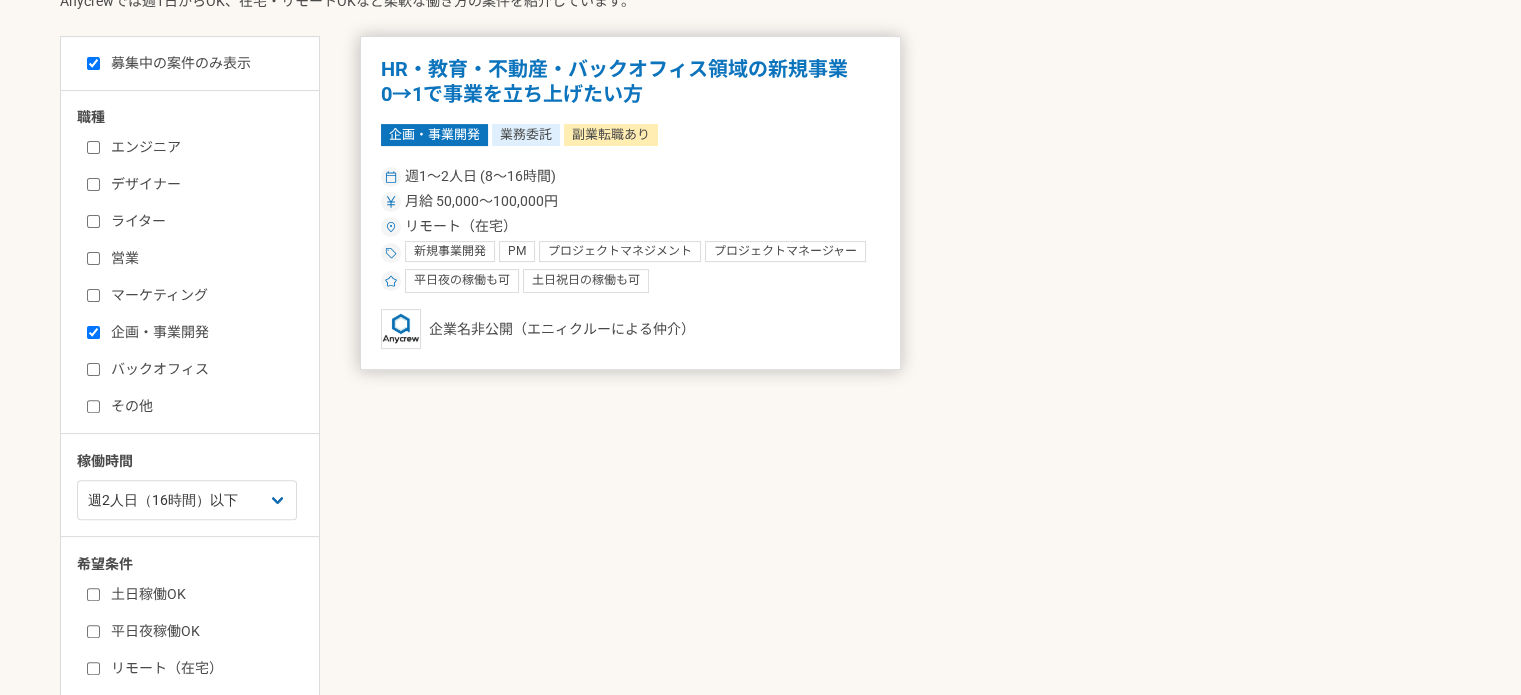 click on "週1〜2人日 (8〜16時間)" at bounding box center [630, 176] 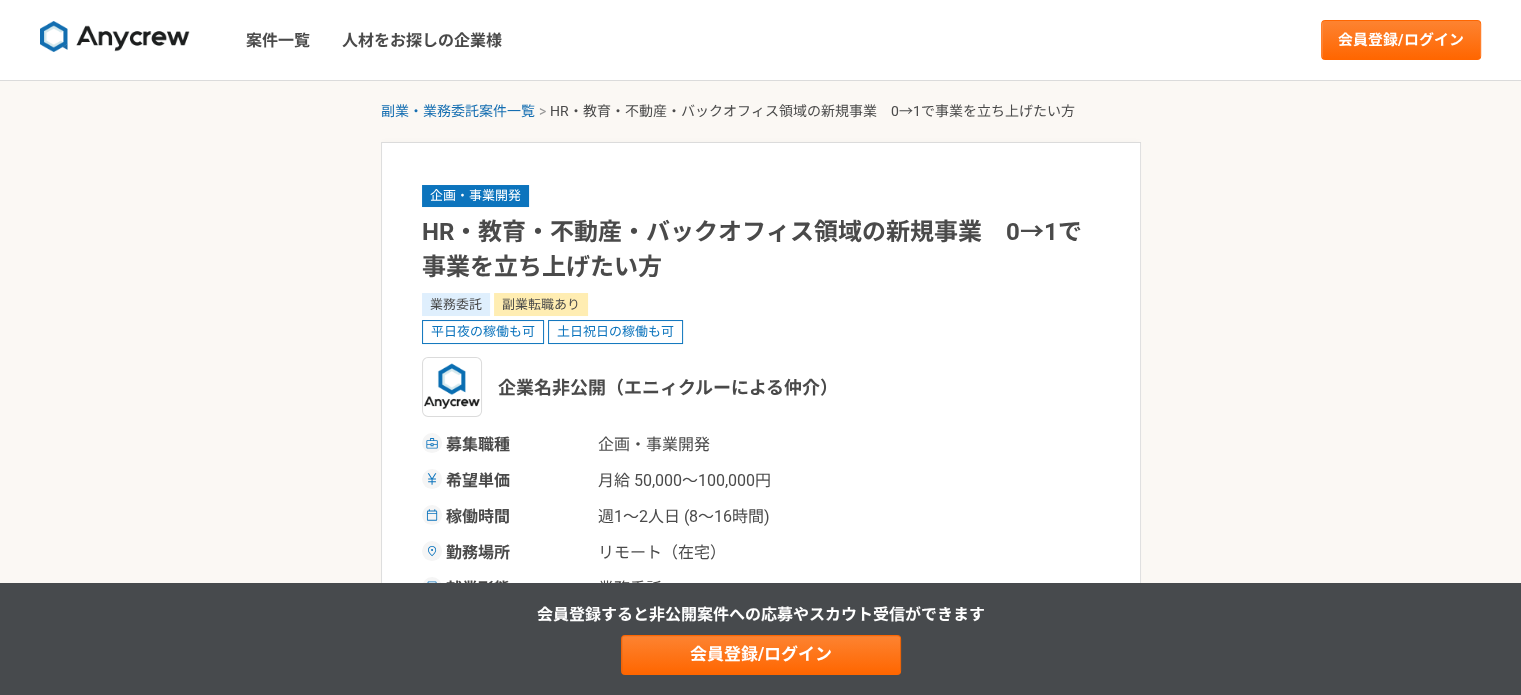 click on "副業・業務委託案件一覧 HR・教育・不動産・バックオフィス領域の新規事業　0→1で事業を立ち上げたい方 企画・事業開発 HR・教育・不動産・バックオフィス領域の新規事業　0→1で事業を立ち上げたい方 業務委託 副業転職あり 平日夜の稼働も可 土日祝日の稼働も可 企業名非公開（エニィクルーによる仲介） 募集職種 企画・事業[PERSON_NAME]単価 月給 50,000〜100,000円 稼働時間 週1〜2人日 (8〜16時間) 勤務場所 リモート（在宅） 就業形態 業務委託 特徴 平日夜の稼働も可, 土日祝日の稼働も可 募集概要・背景 業務内容 求める人物像 求めるスキル 新規事業開発 PM プロジェクトマネジメント プロジェクトマネージャー 事業企画 事業開発 Webディレクション Webプロデュース 新規事業推進 PdM 事業戦略 新規事業 BizDev HRテック 不動産 教育 バックオフィス 人事" at bounding box center (760, 1846) 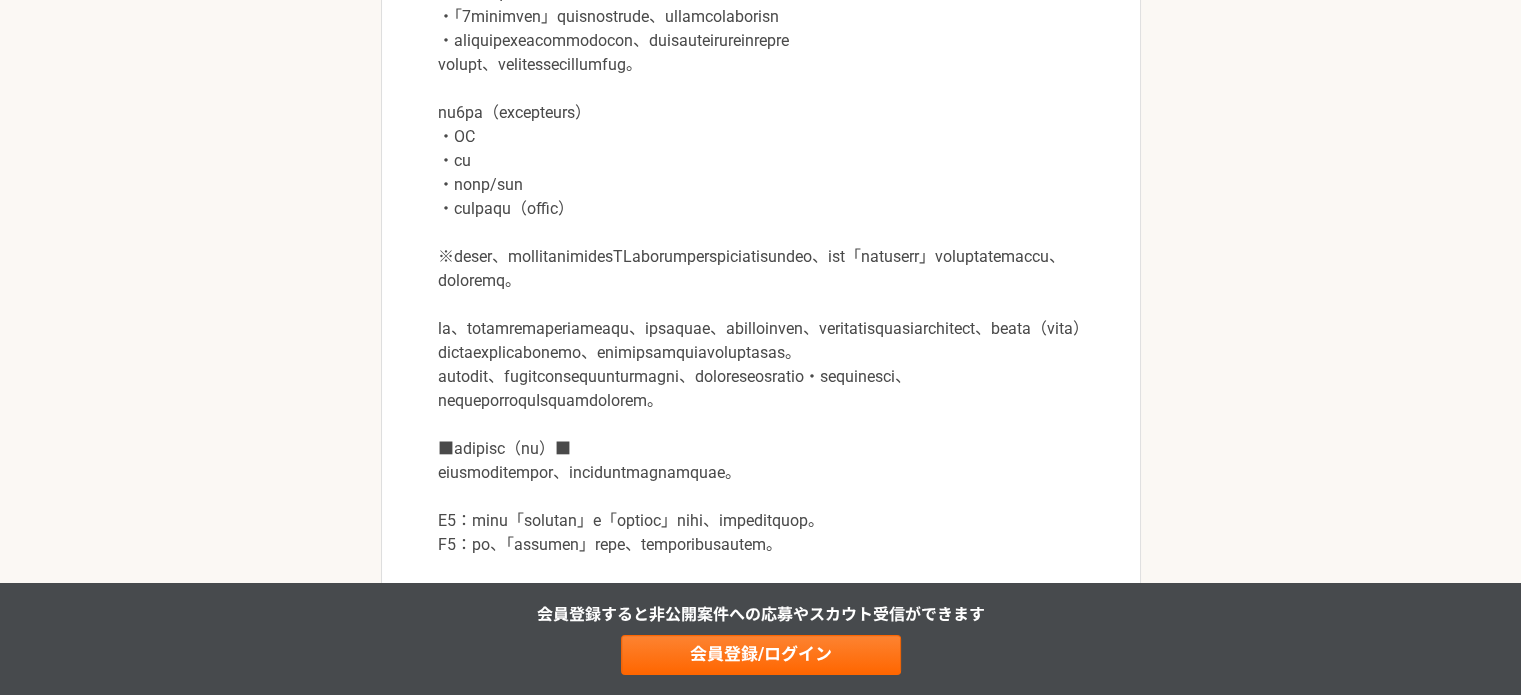 scroll, scrollTop: 800, scrollLeft: 0, axis: vertical 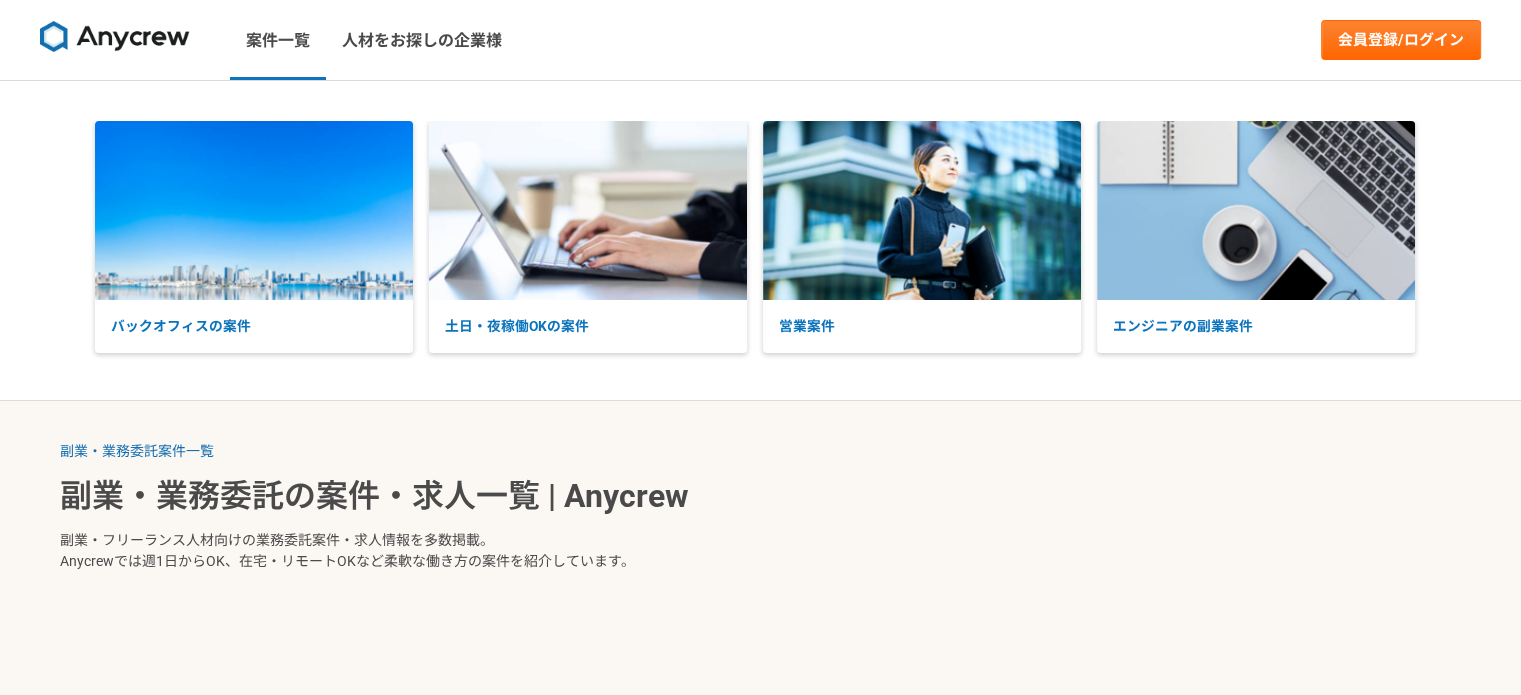 select on "2" 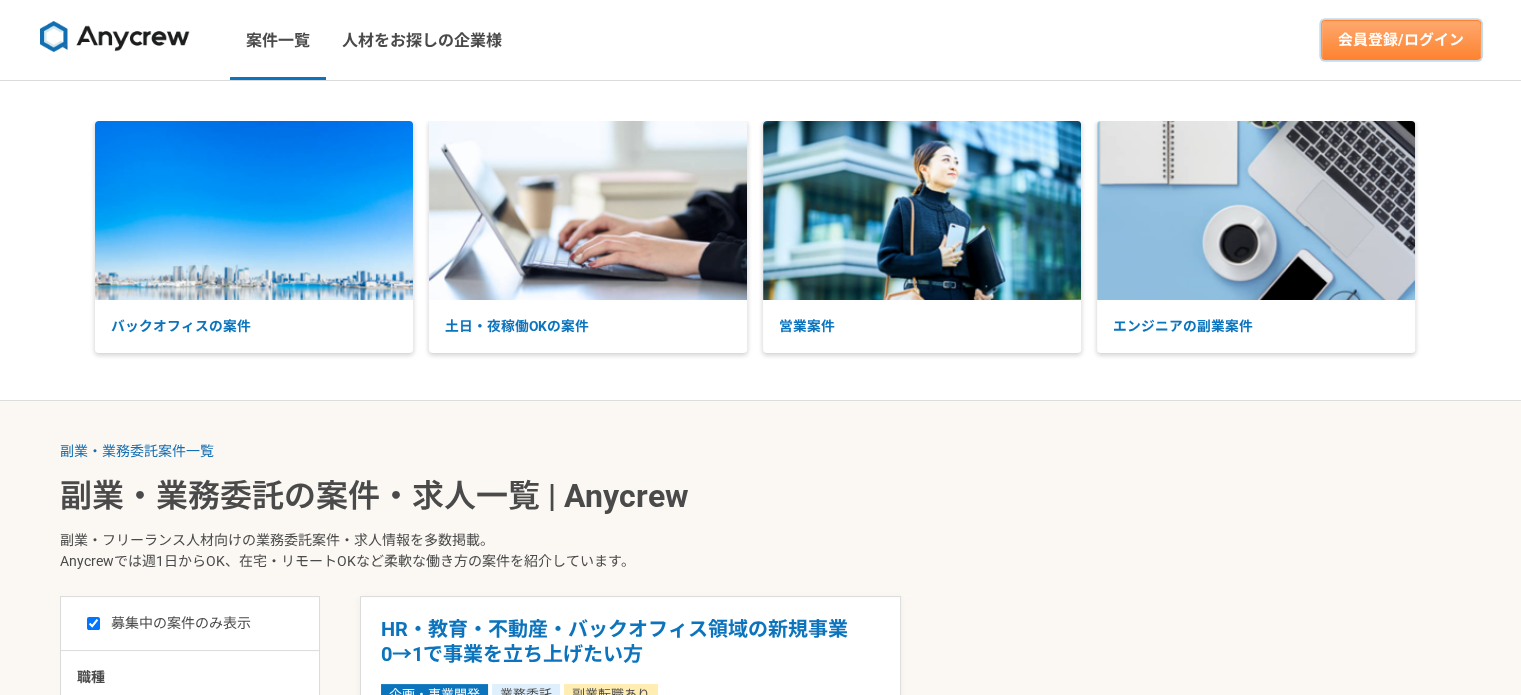 click on "会員登録/ログイン" at bounding box center [1401, 40] 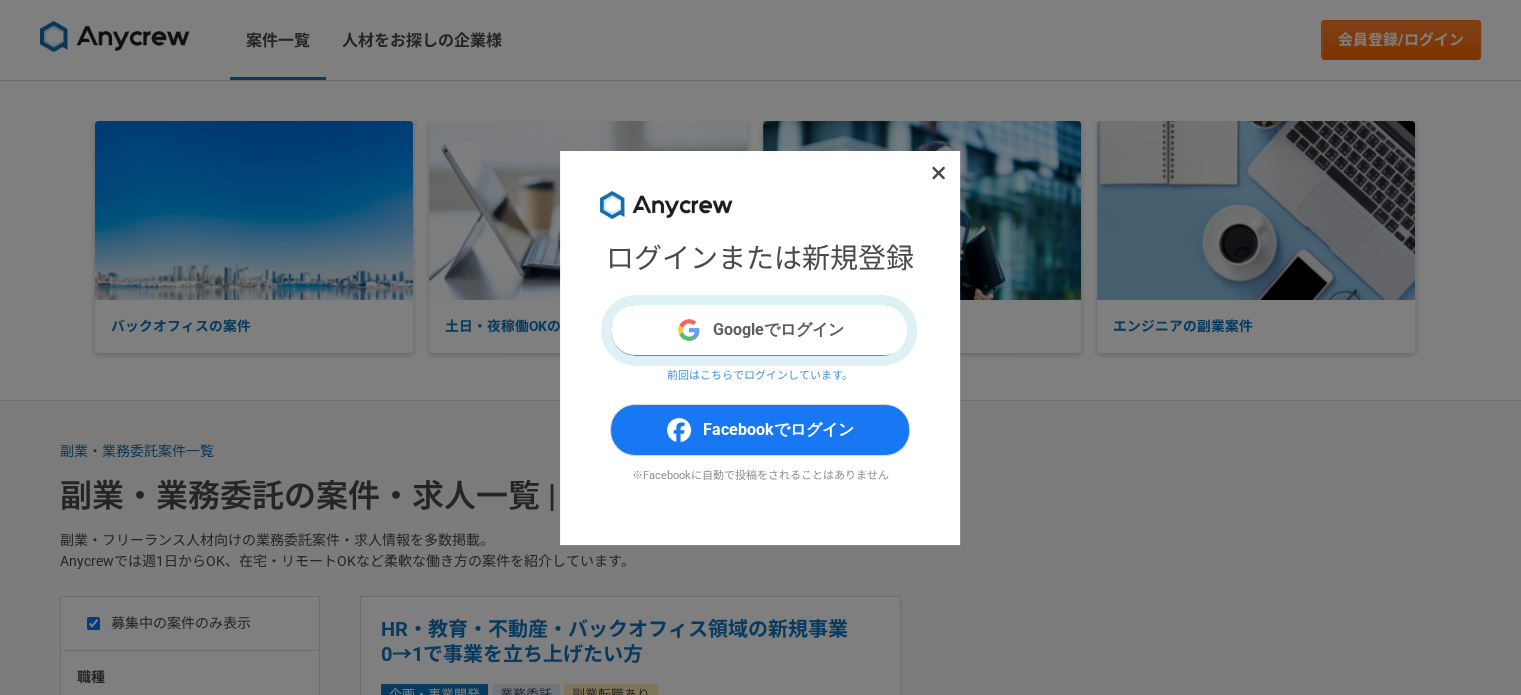 click on "Googleでログイン" at bounding box center [760, 330] 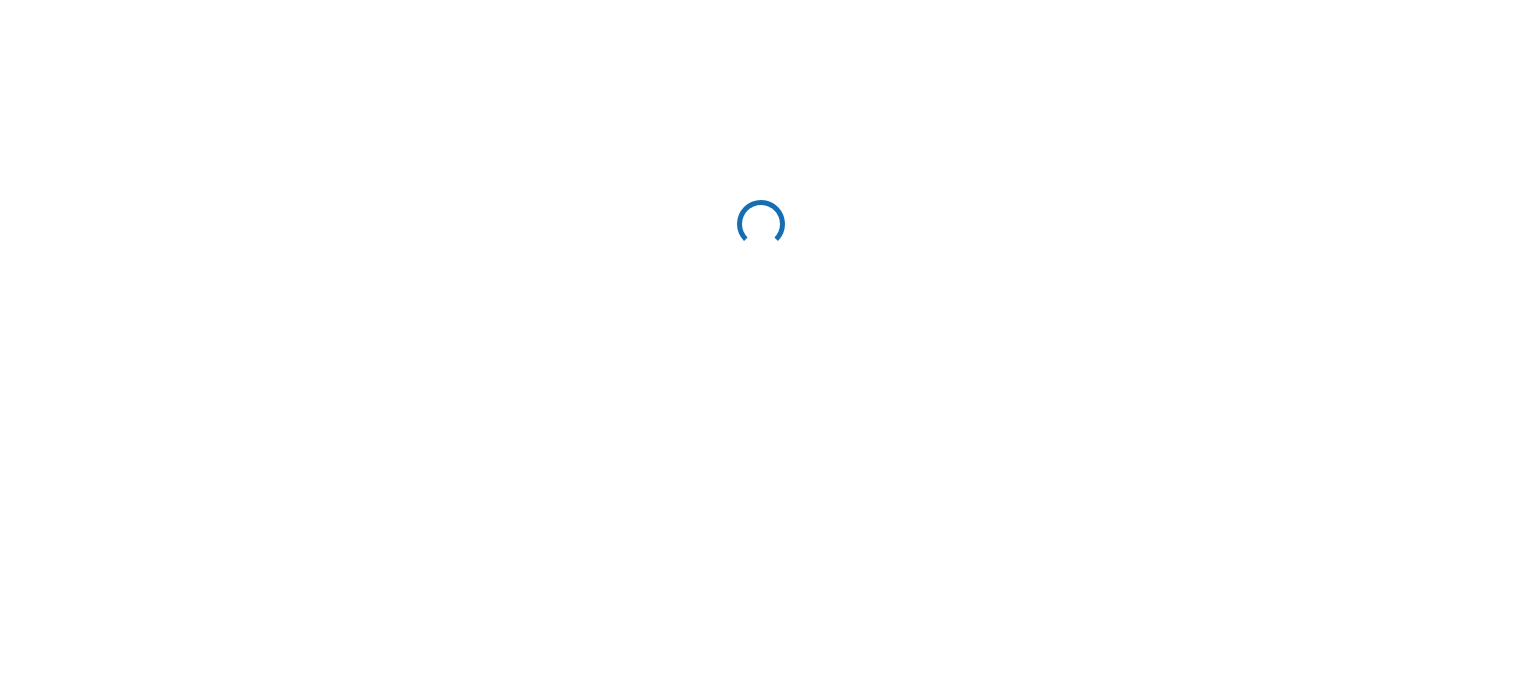 scroll, scrollTop: 0, scrollLeft: 0, axis: both 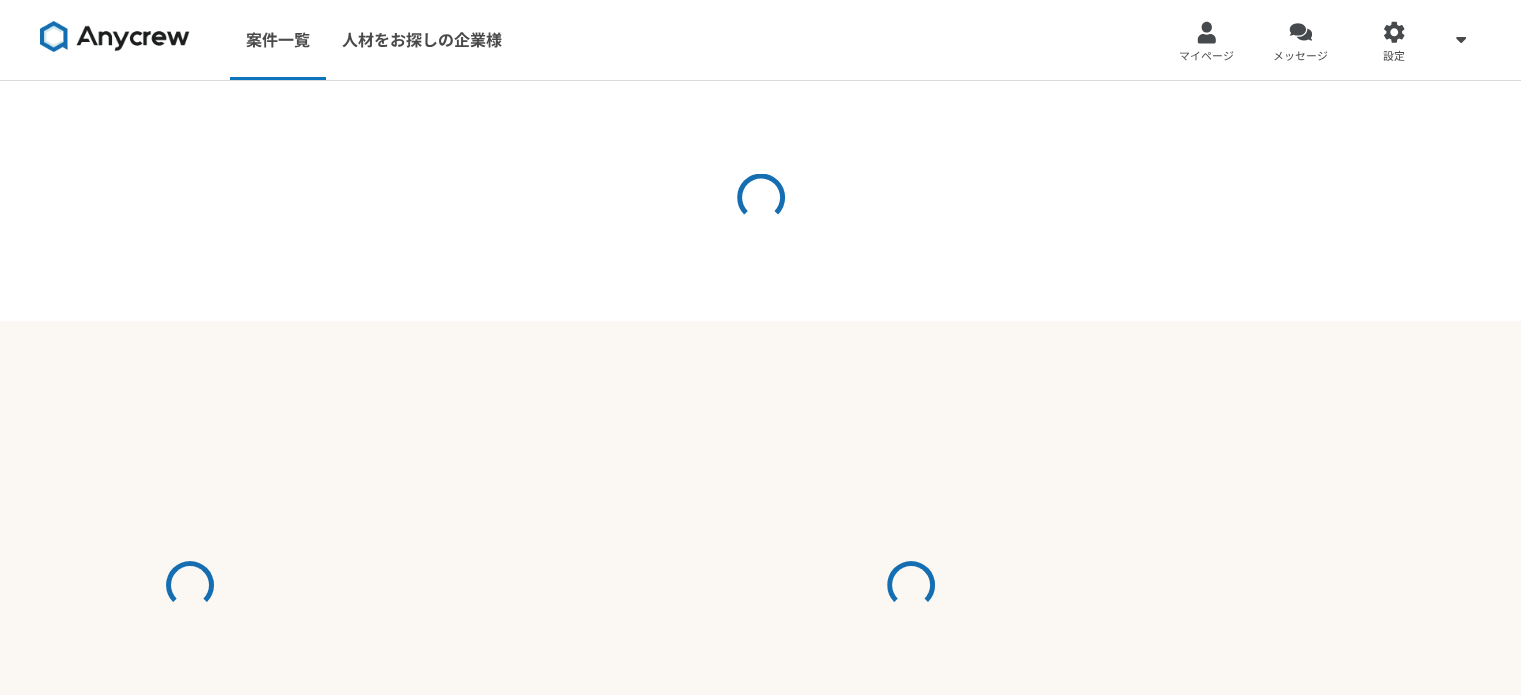 select on "2" 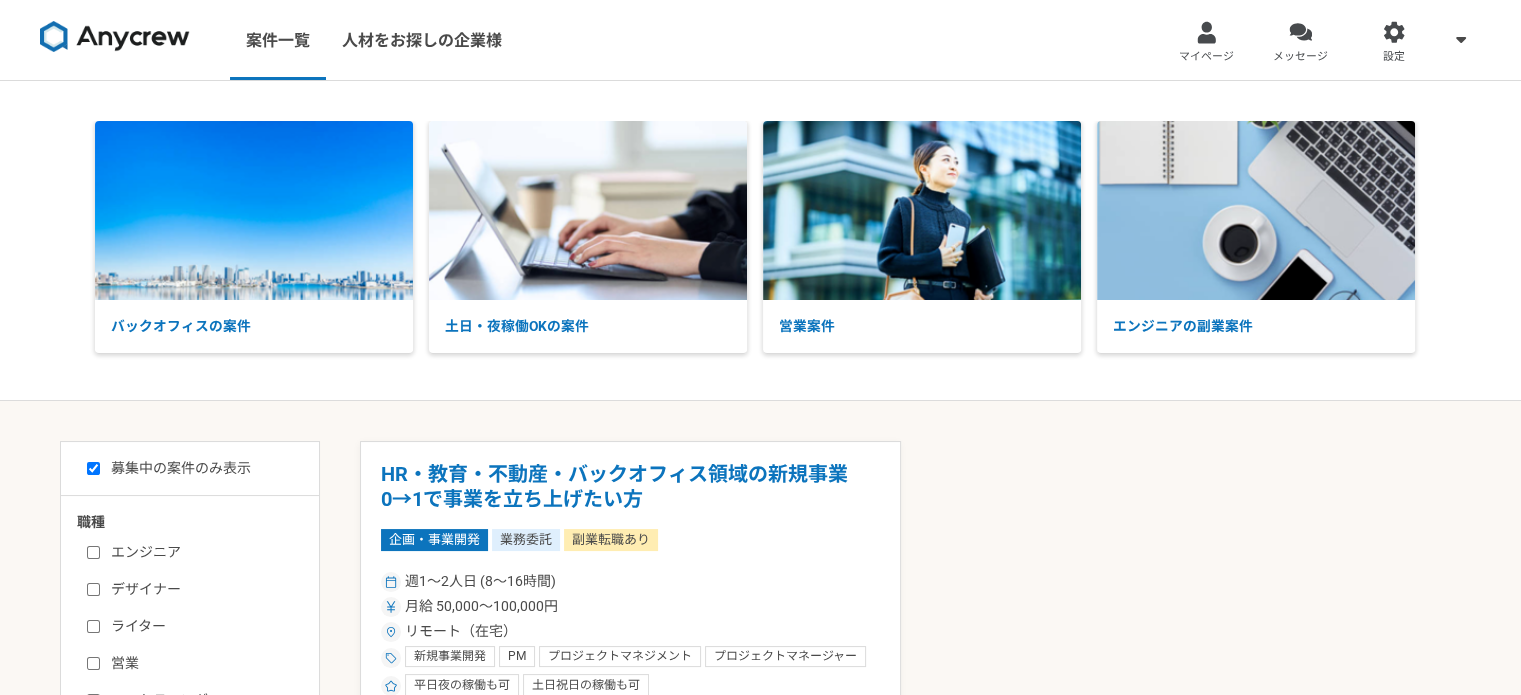 click on "HR・教育・不動産・バックオフィス領域の新規事業　0→1で事業を立ち上げたい方 企画・事業開発 業務委託 副業転職あり 週1〜2人日 (8〜16時間) 月給 50,000〜100,000円 リモート（在宅） 新規事業開発 PM プロジェクトマネジメント プロジェクトマネージャー 事業企画 事業開発 Webディレクション Webプロデュース 新規事業推進 PdM 事業戦略 新規事業 BizDev HRテック 不動産 教育 バックオフィス 人事 平日夜の稼働も可 土日祝日の稼働も可 企業名非公開（[PERSON_NAME]による仲介）" at bounding box center (910, 608) 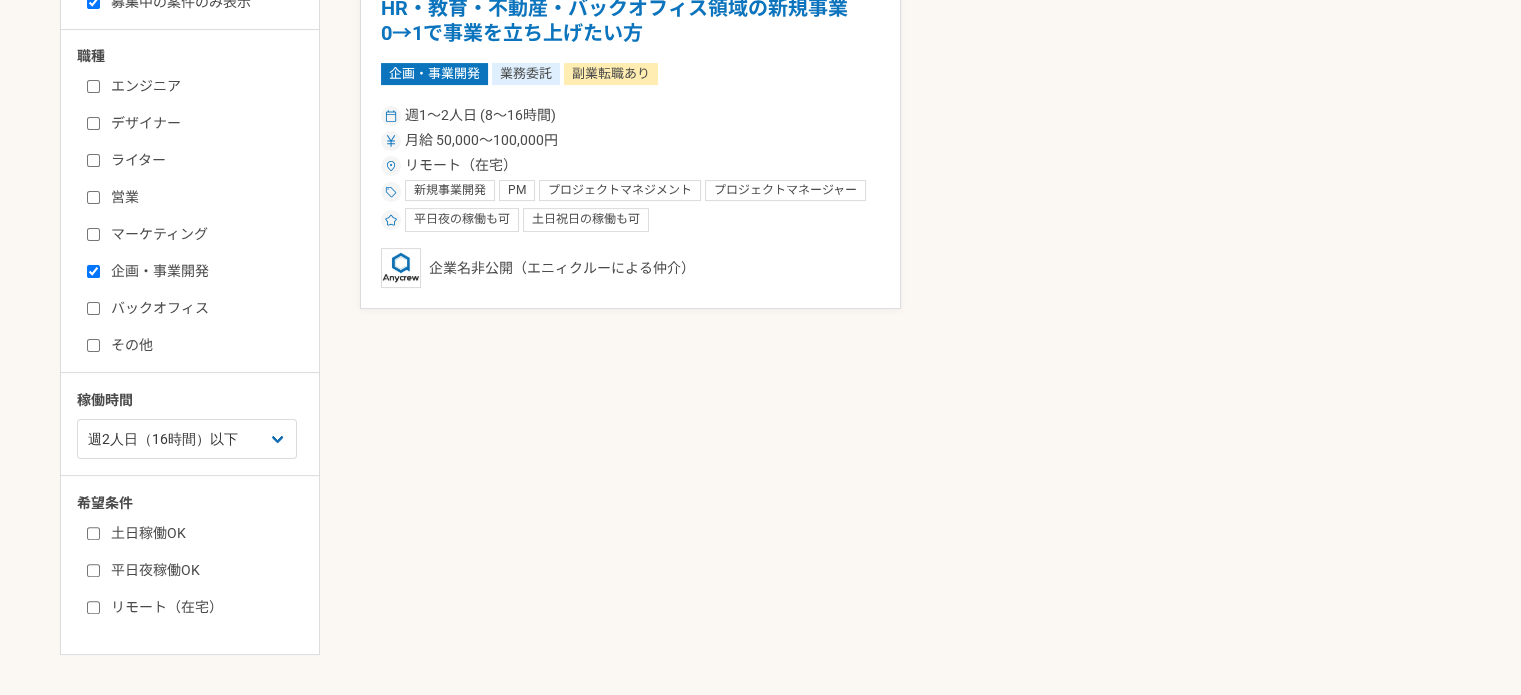 scroll, scrollTop: 440, scrollLeft: 0, axis: vertical 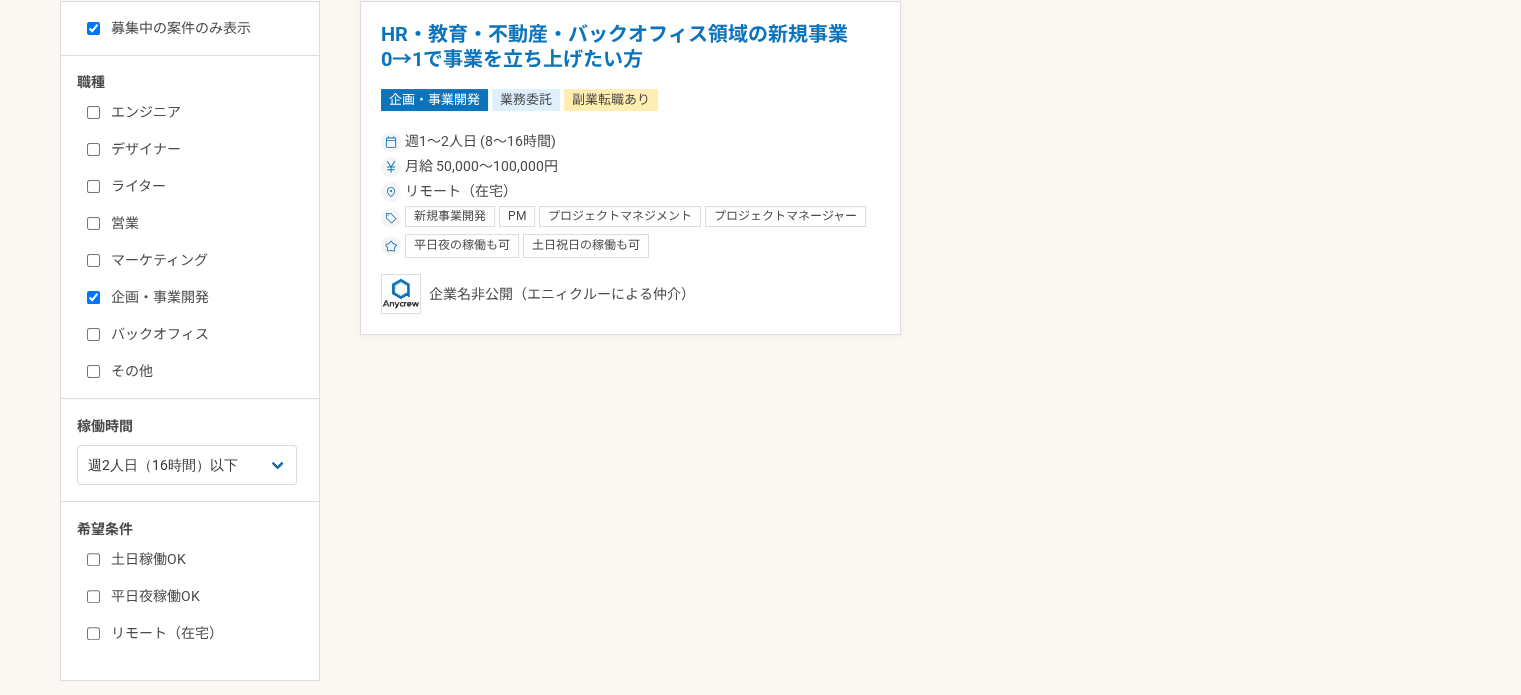 click on "企画・事業開発" at bounding box center (202, 297) 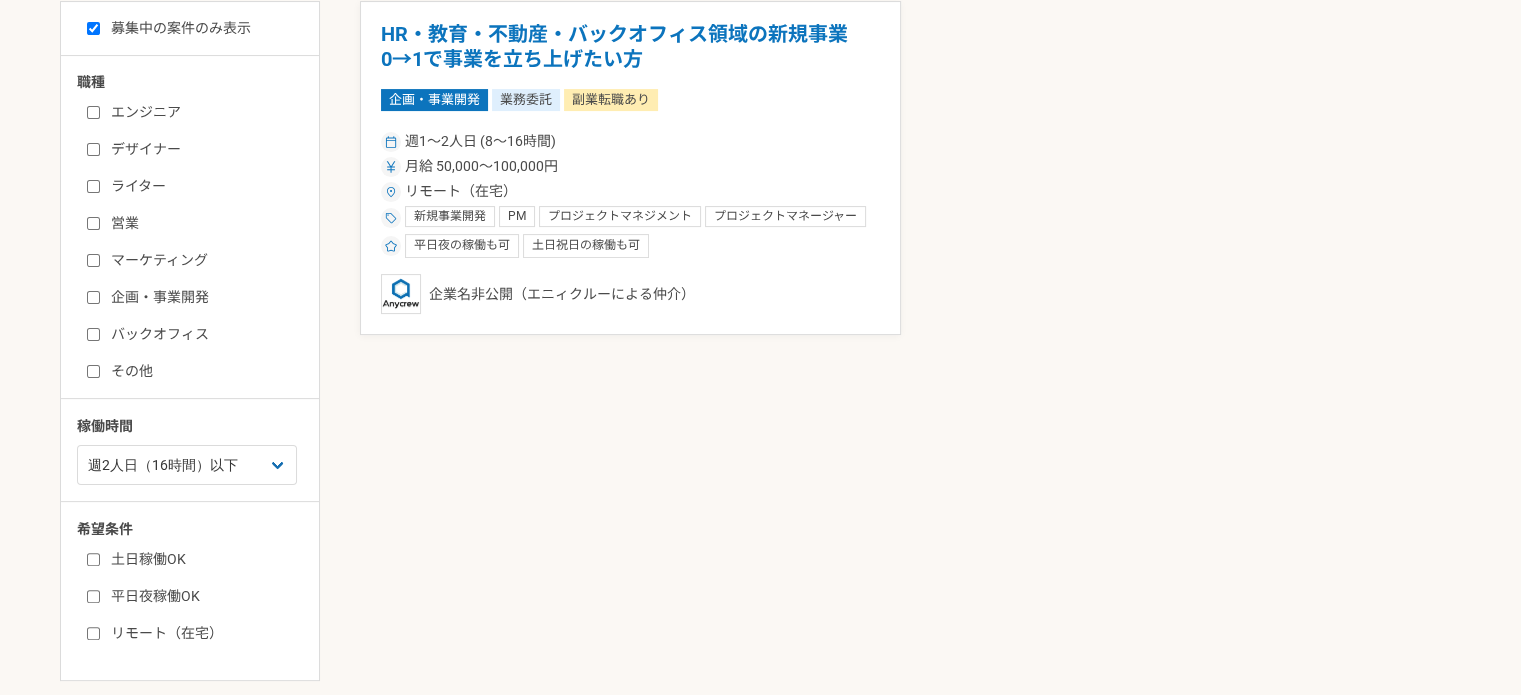 checkbox on "false" 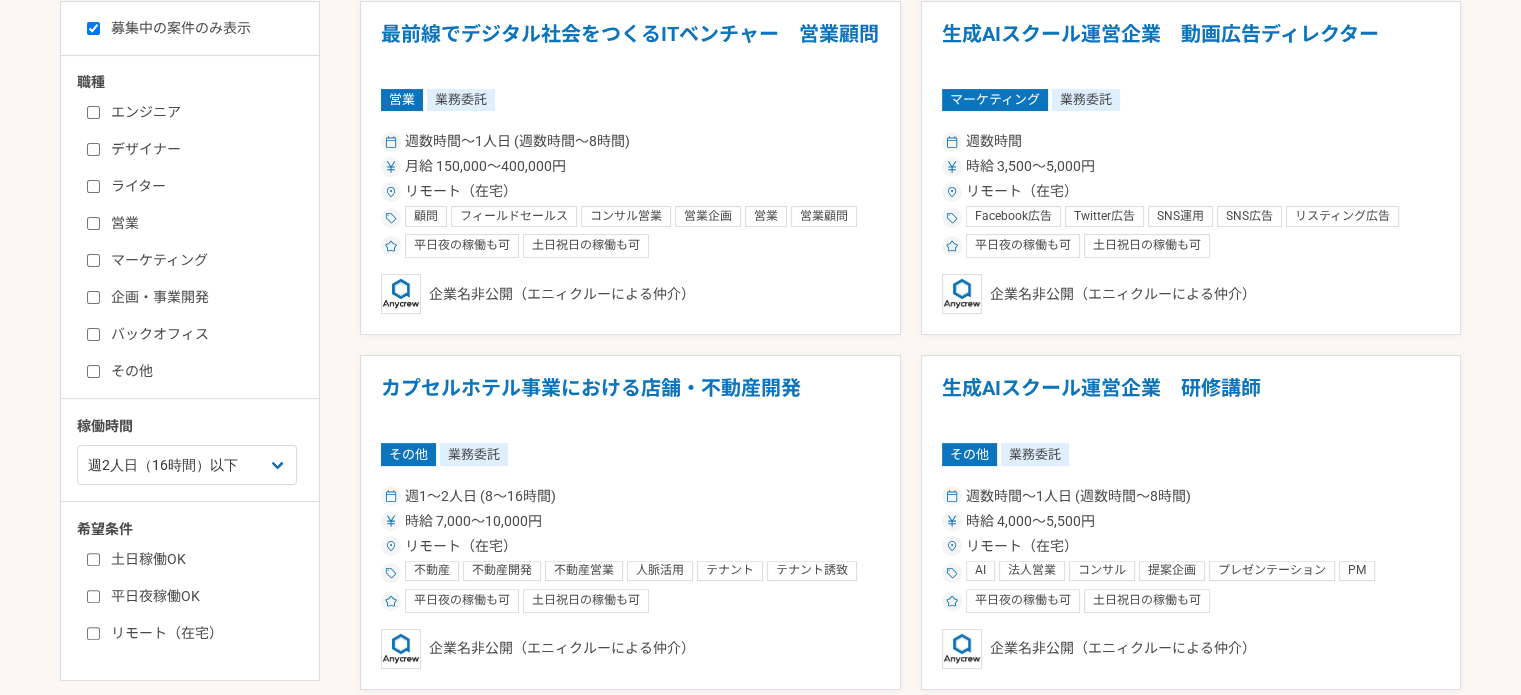 click on "その他" at bounding box center [202, 371] 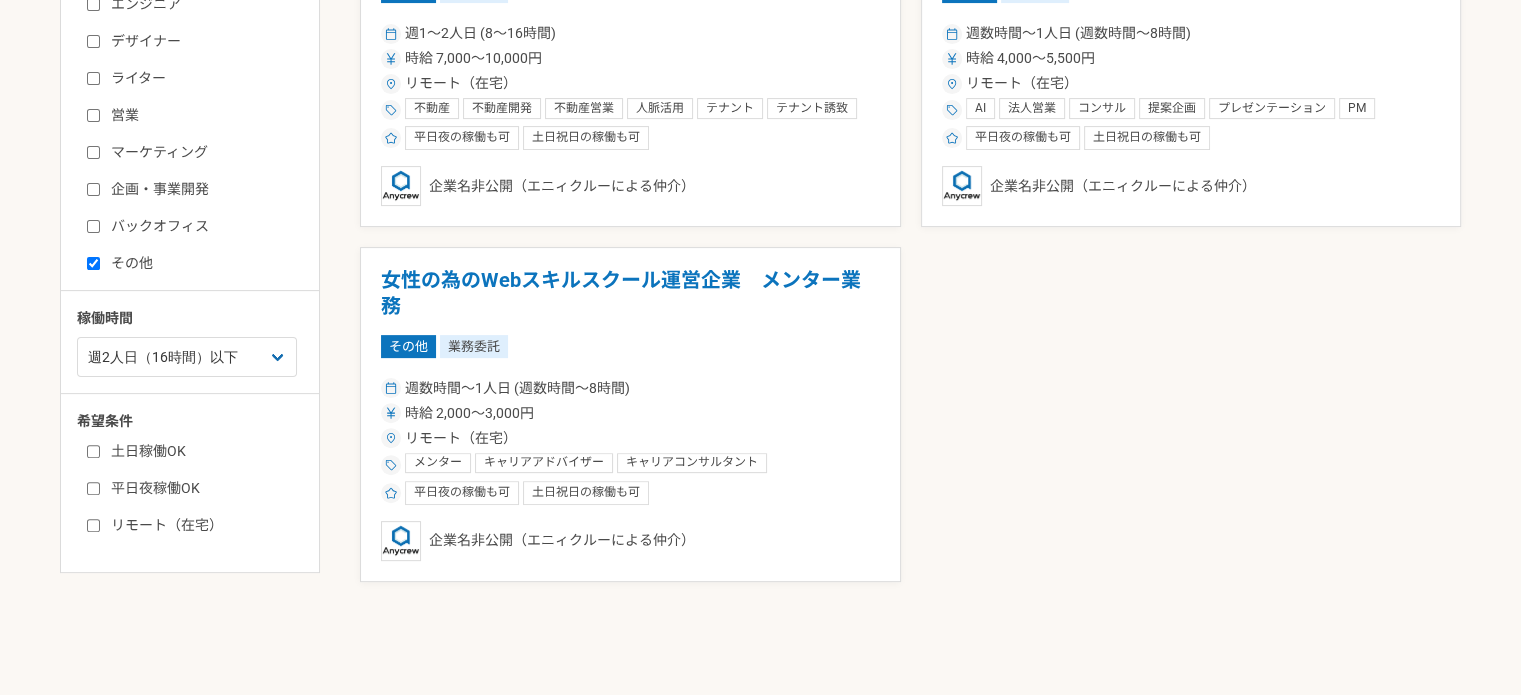 scroll, scrollTop: 565, scrollLeft: 0, axis: vertical 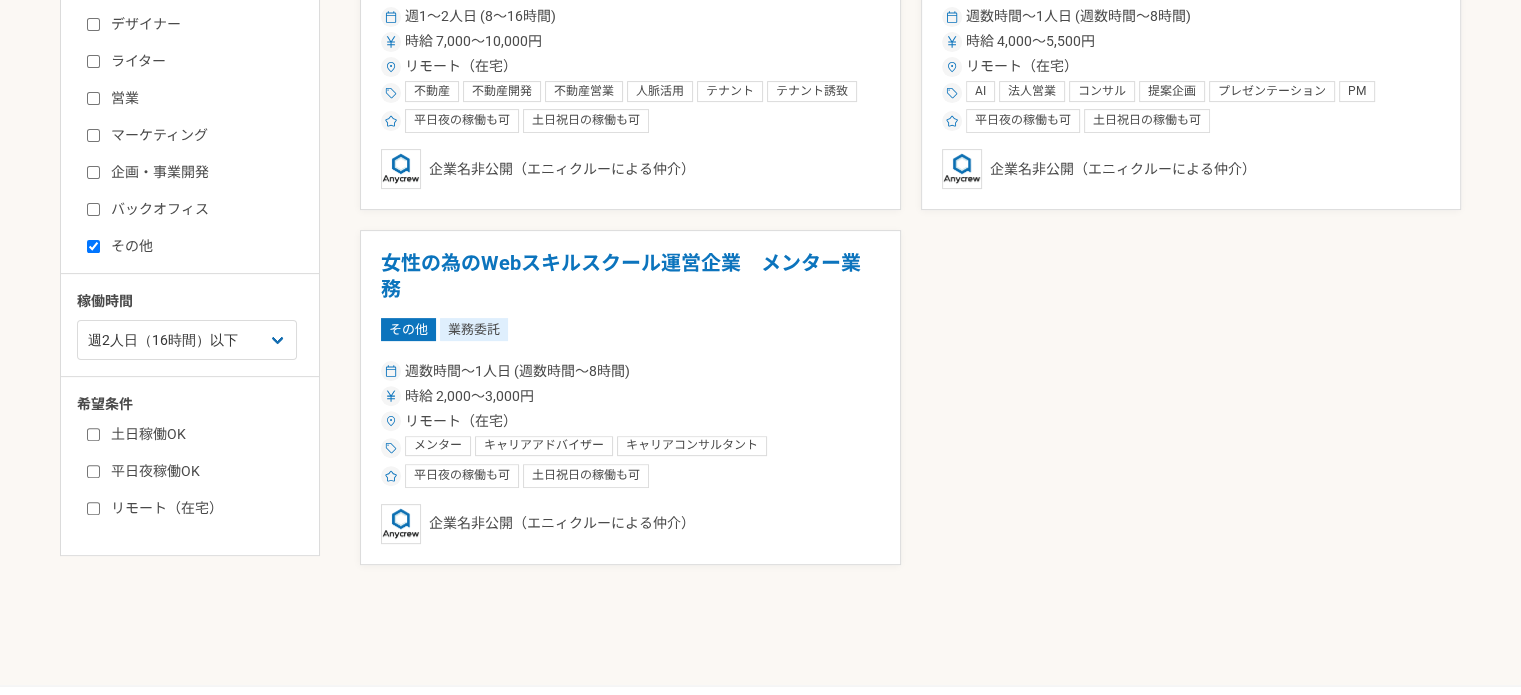 click on "エンジニア デザイナー ライター 営業 マーケティング 企画・事業開発 バックオフィス その他" at bounding box center (197, 114) 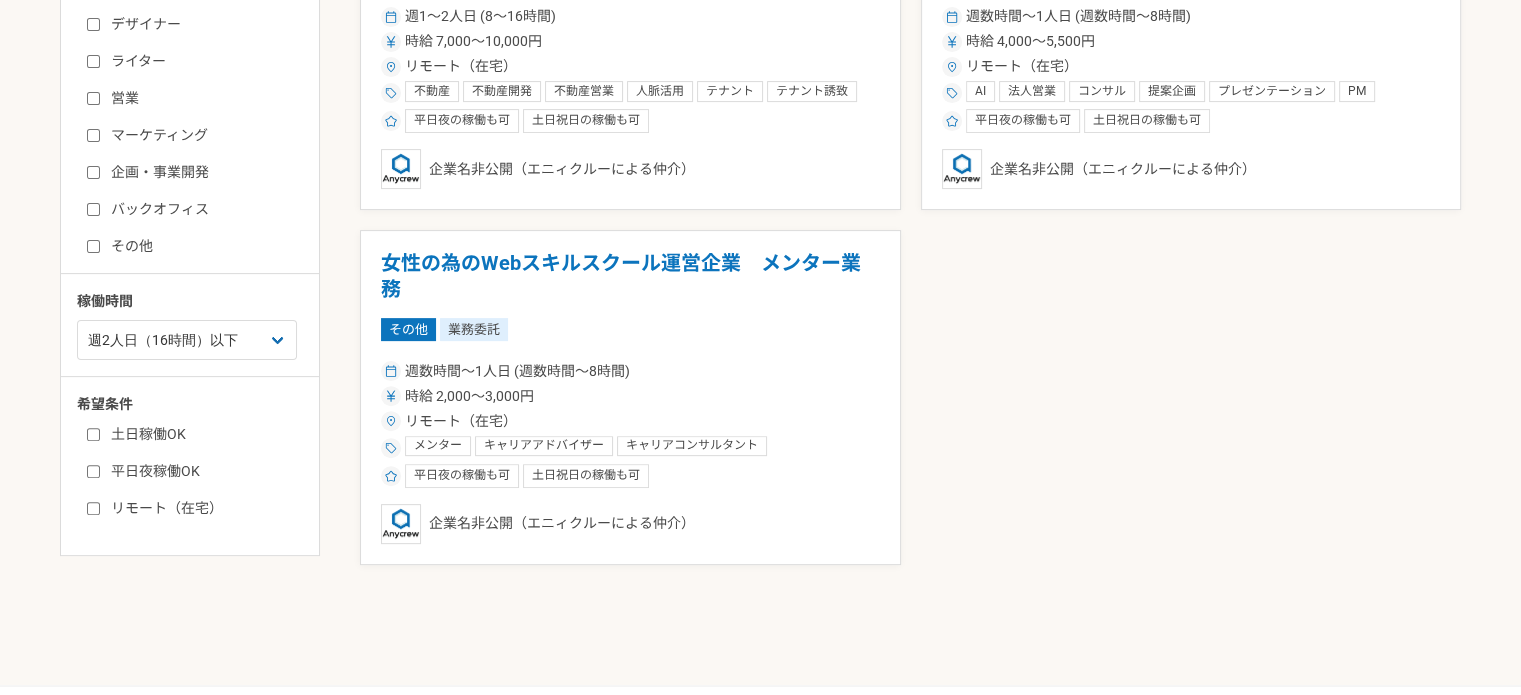 checkbox on "false" 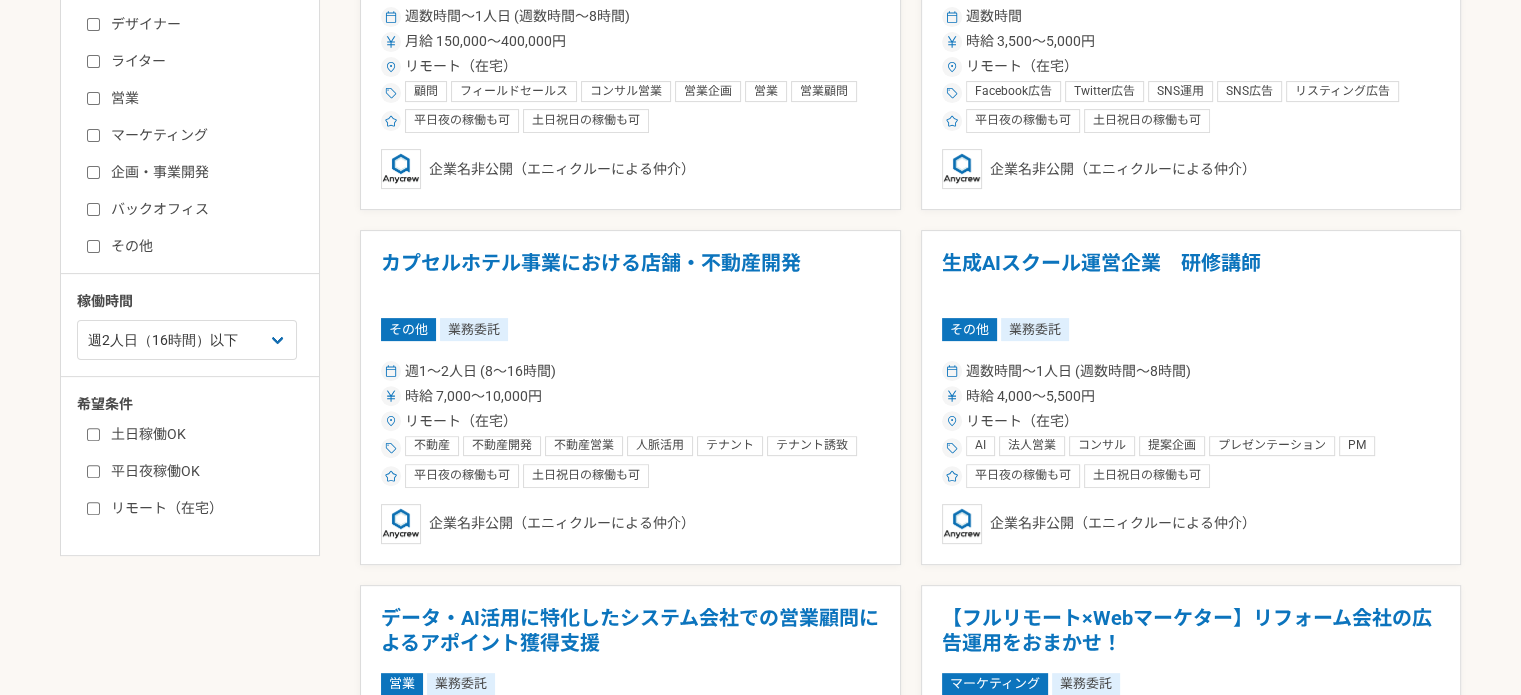 click on "バックオフィス" at bounding box center [202, 209] 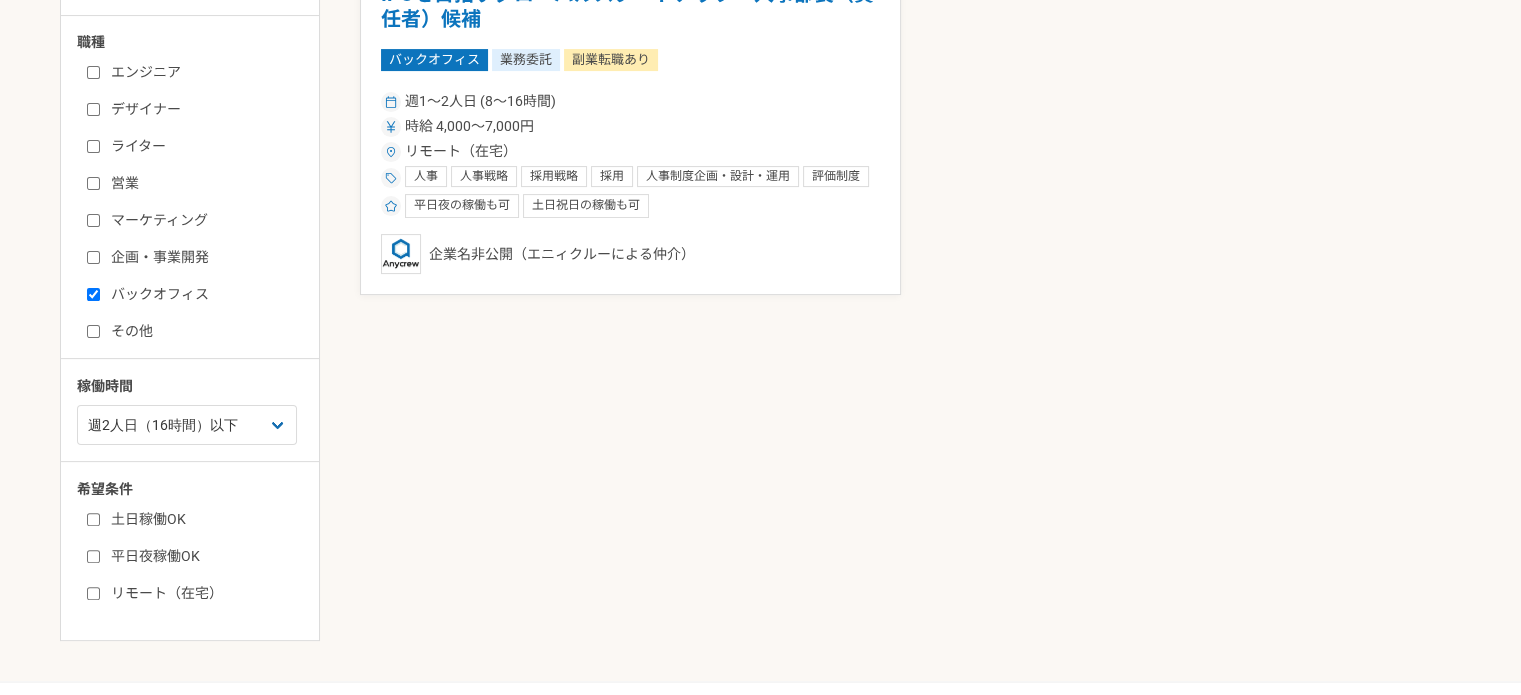 scroll, scrollTop: 485, scrollLeft: 0, axis: vertical 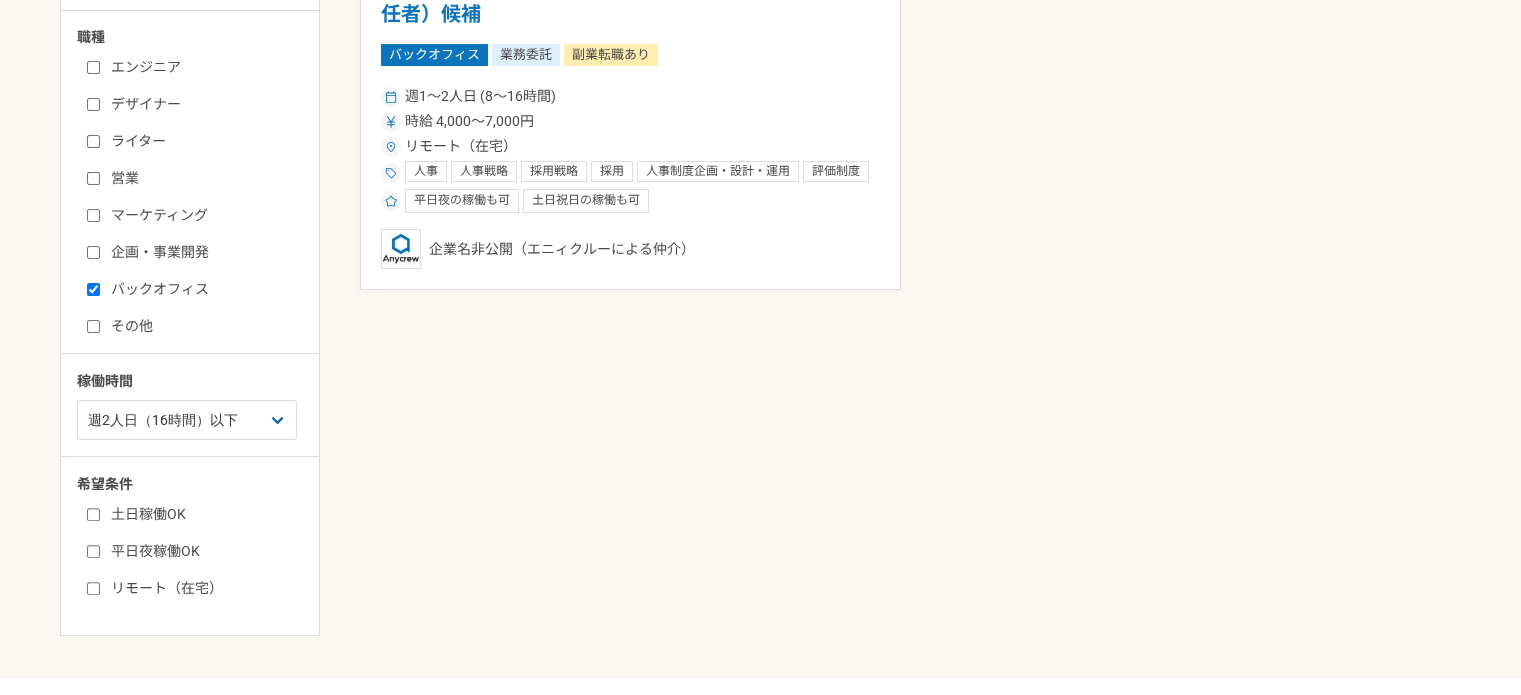 click on "バックオフィス" at bounding box center [202, 289] 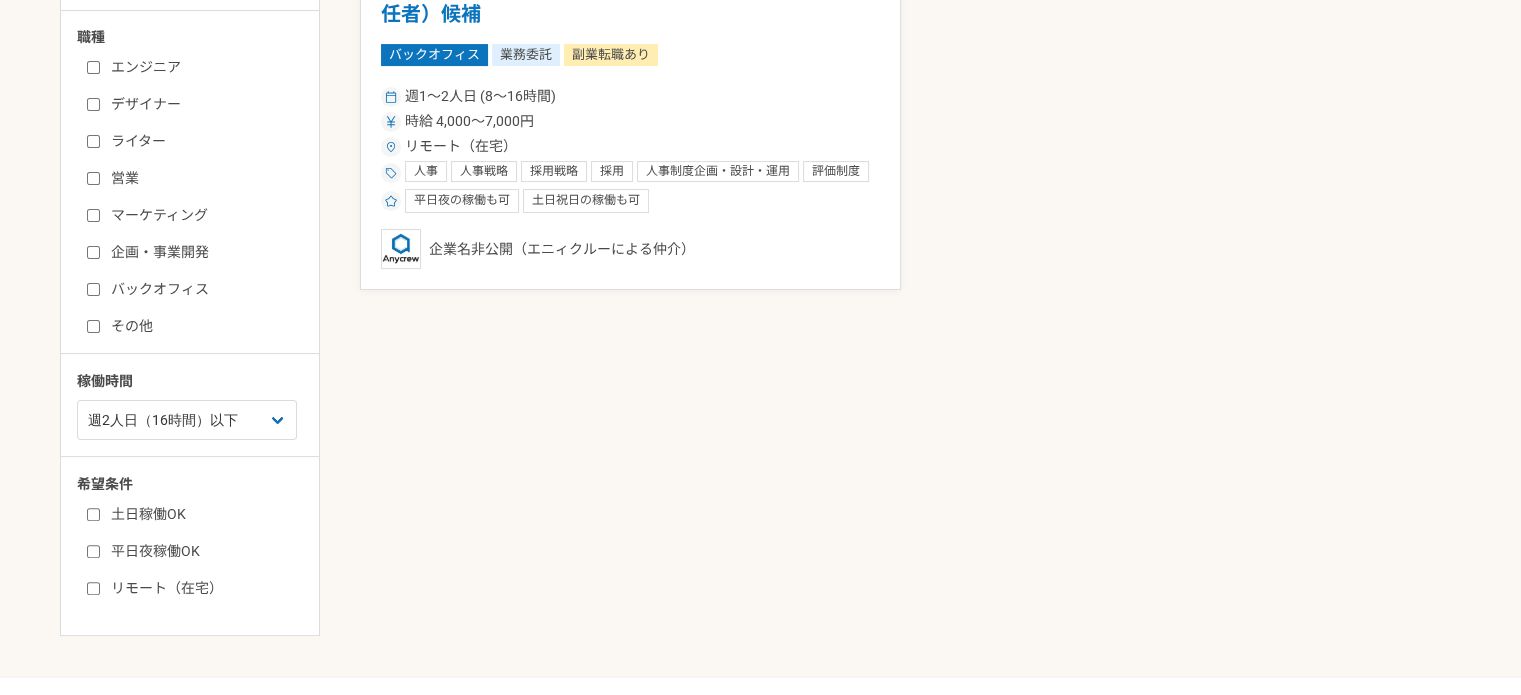 checkbox on "false" 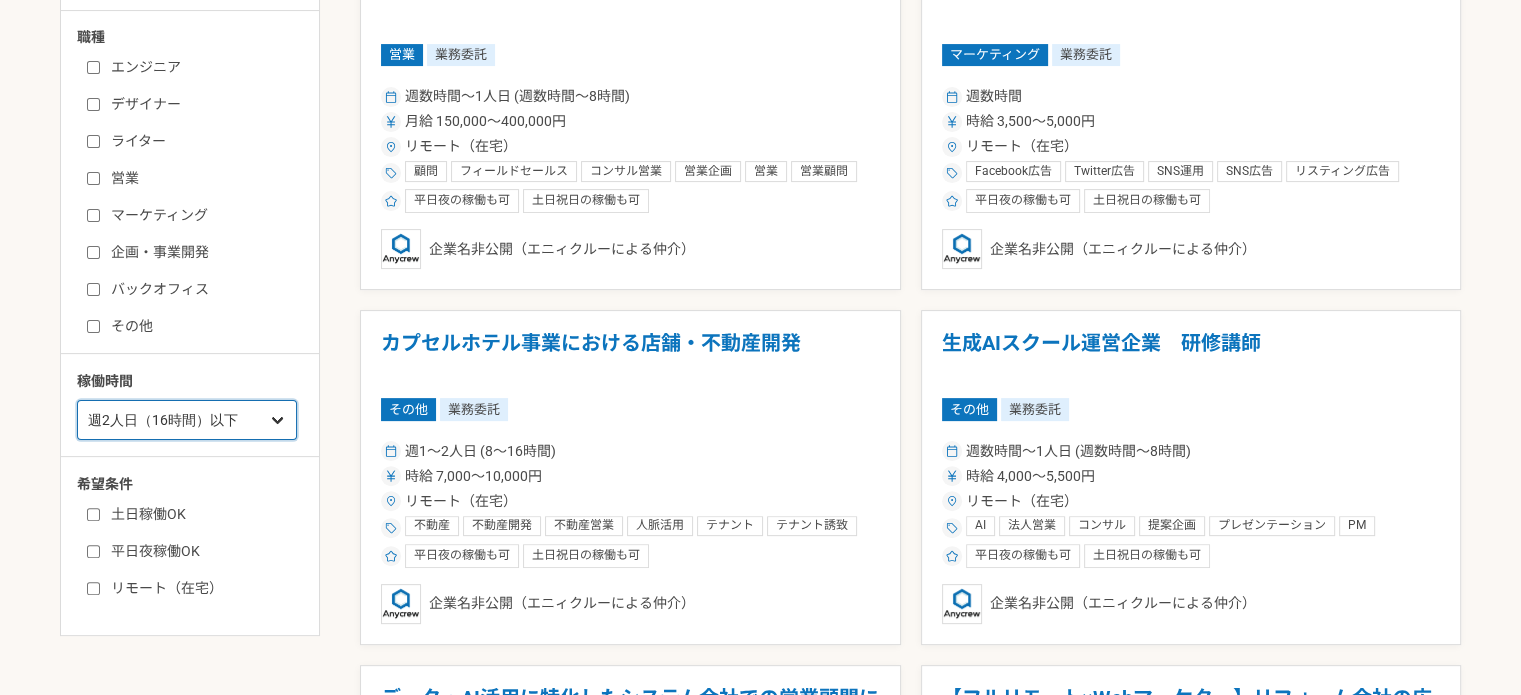 click on "週1人日（8時間）以下 週2人日（16時間）以下 週3人日（24時間）以下 週4人日（32時間）以下 週5人日（40時間）以下" at bounding box center [187, 420] 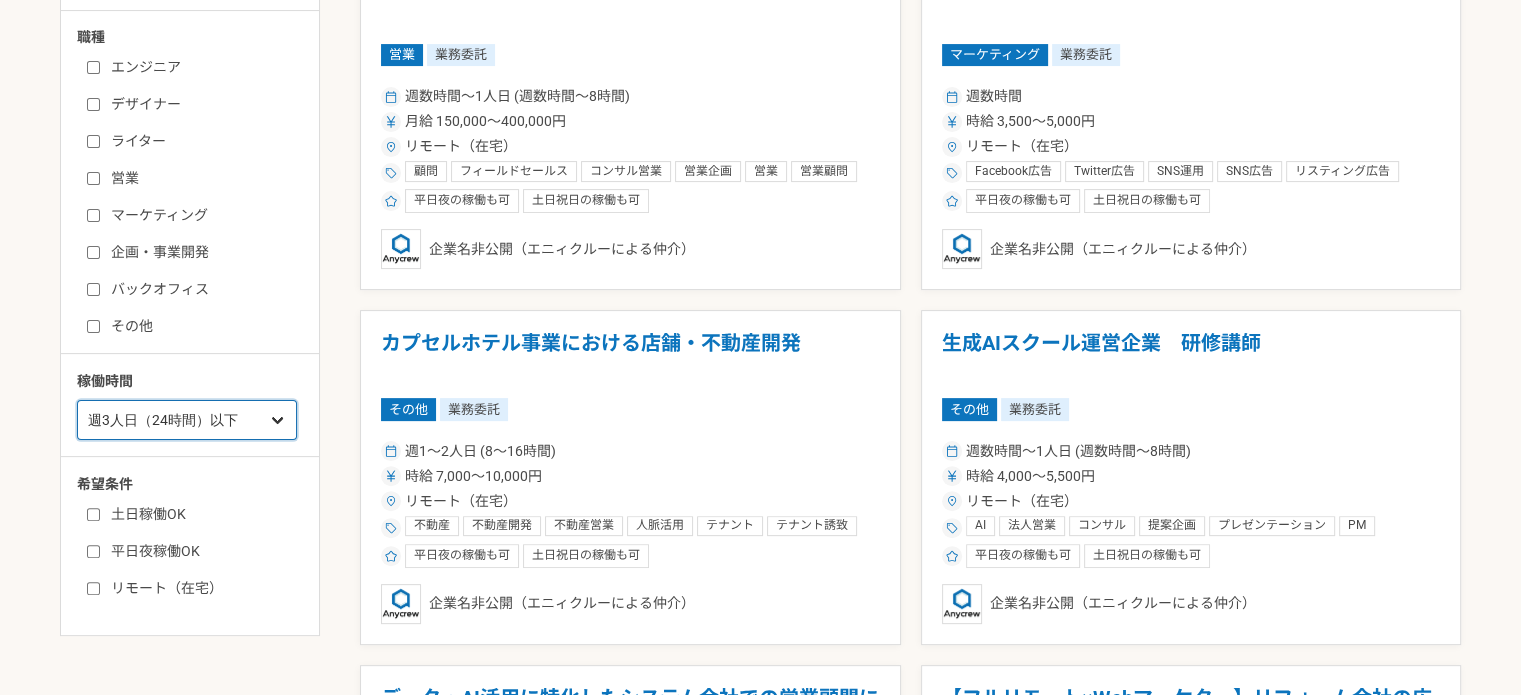 click on "週1人日（8時間）以下 週2人日（16時間）以下 週3人日（24時間）以下 週4人日（32時間）以下 週5人日（40時間）以下" at bounding box center [187, 420] 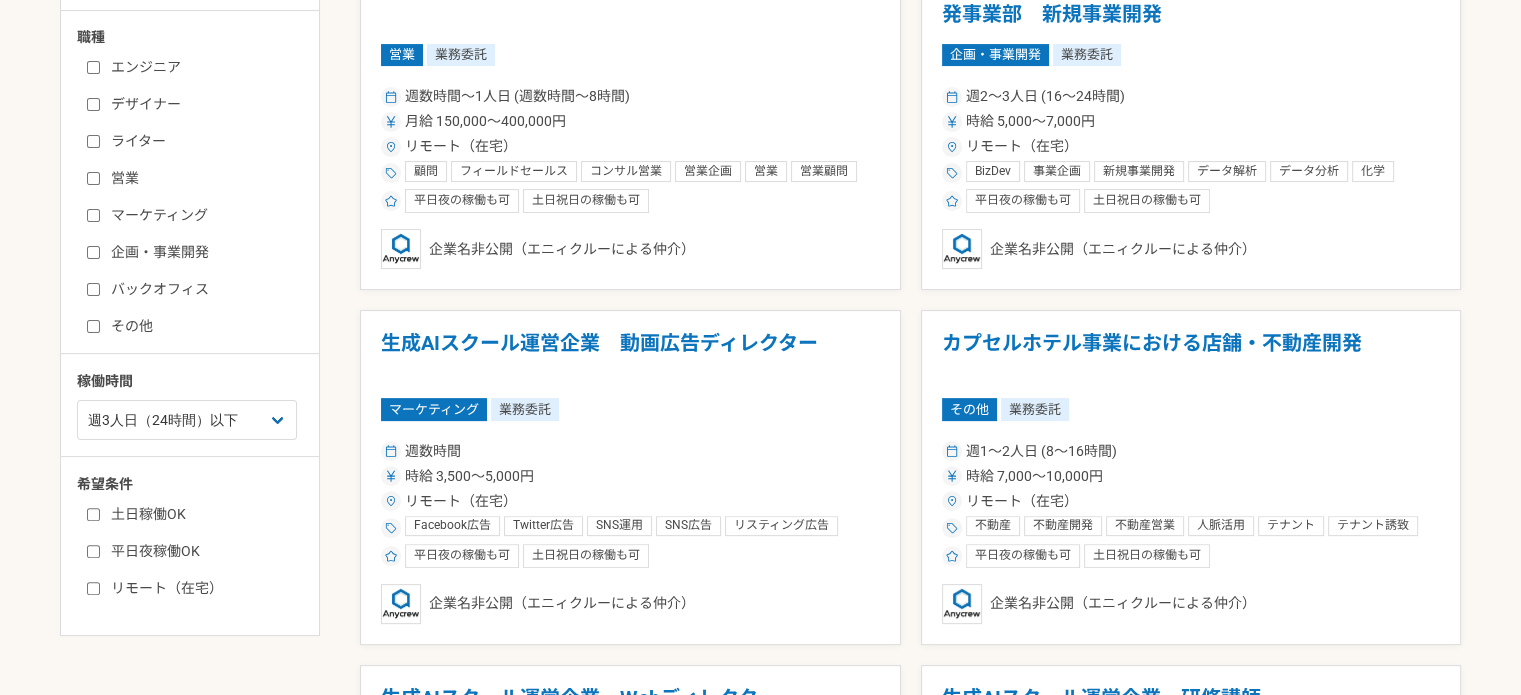click on "その他" at bounding box center (202, 326) 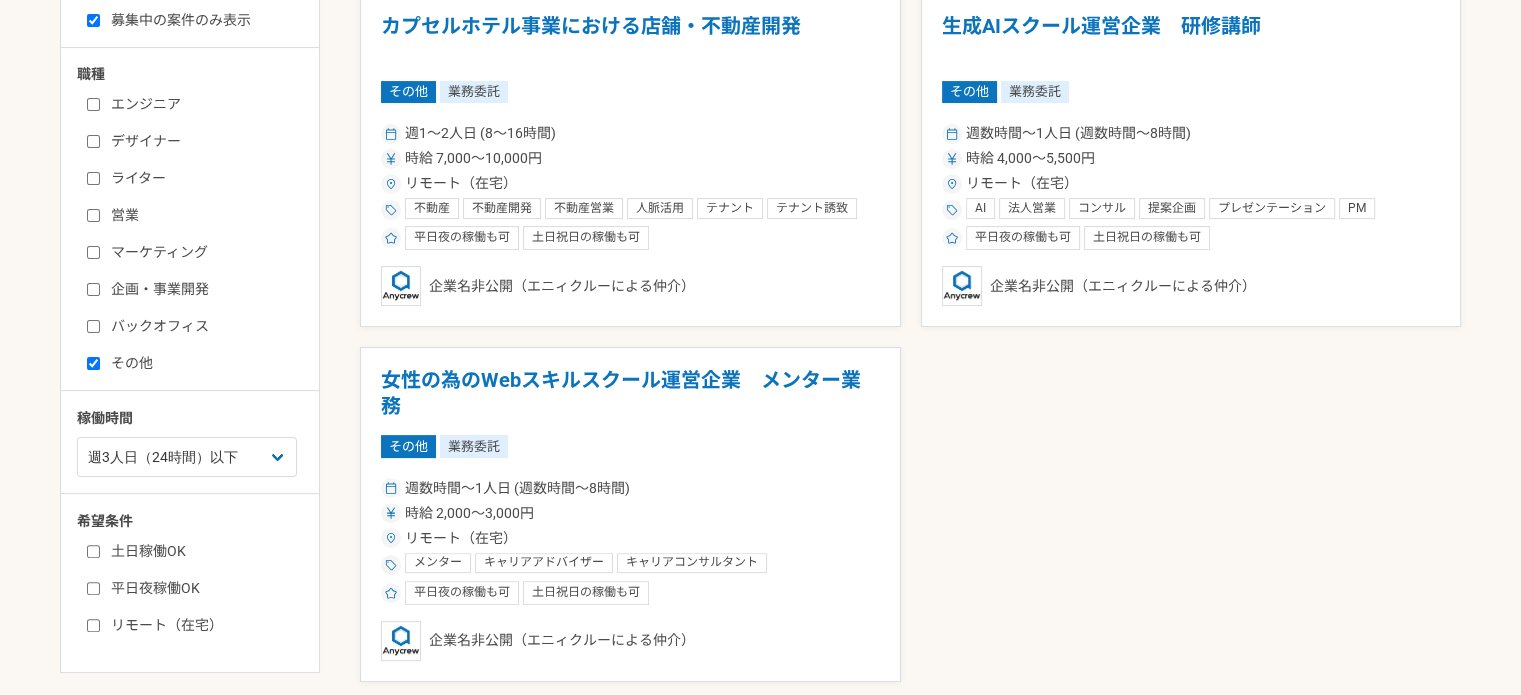 scroll, scrollTop: 485, scrollLeft: 0, axis: vertical 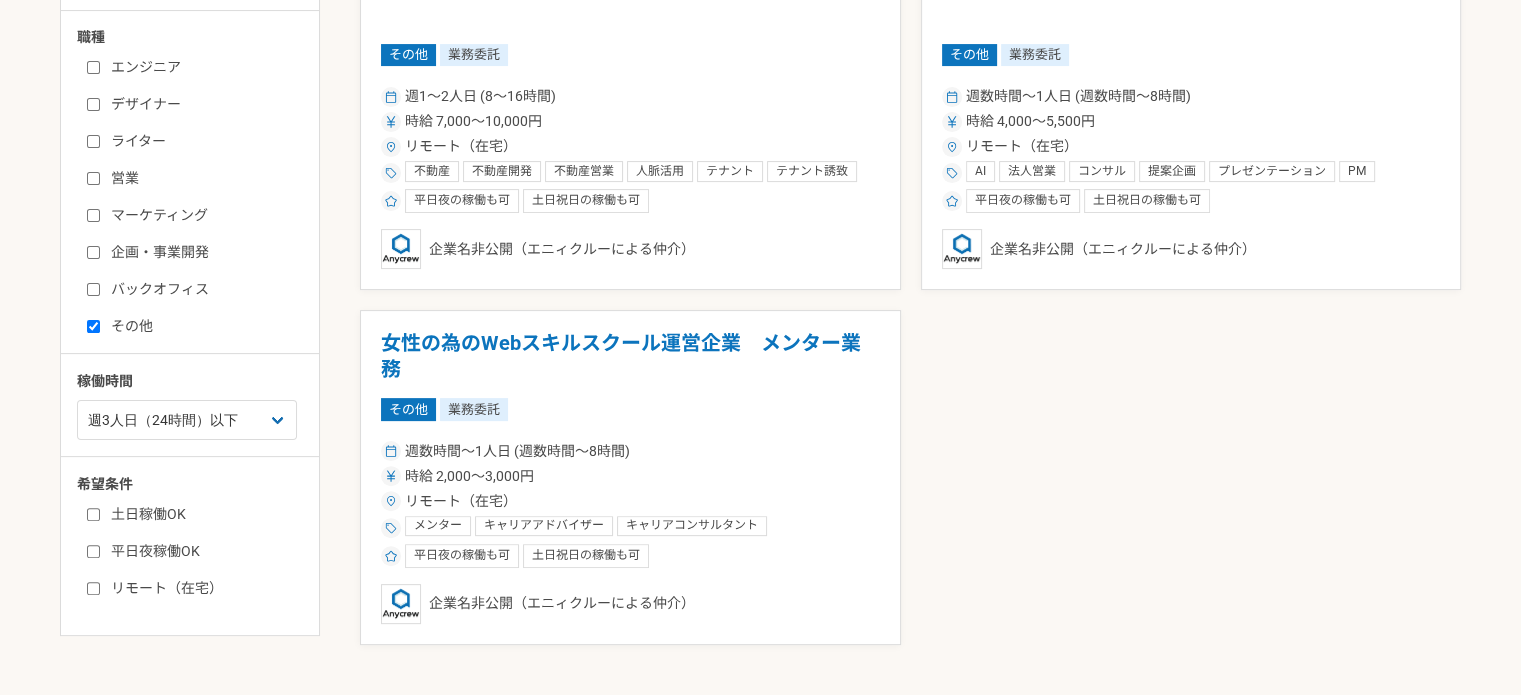 click on "その他" at bounding box center (202, 326) 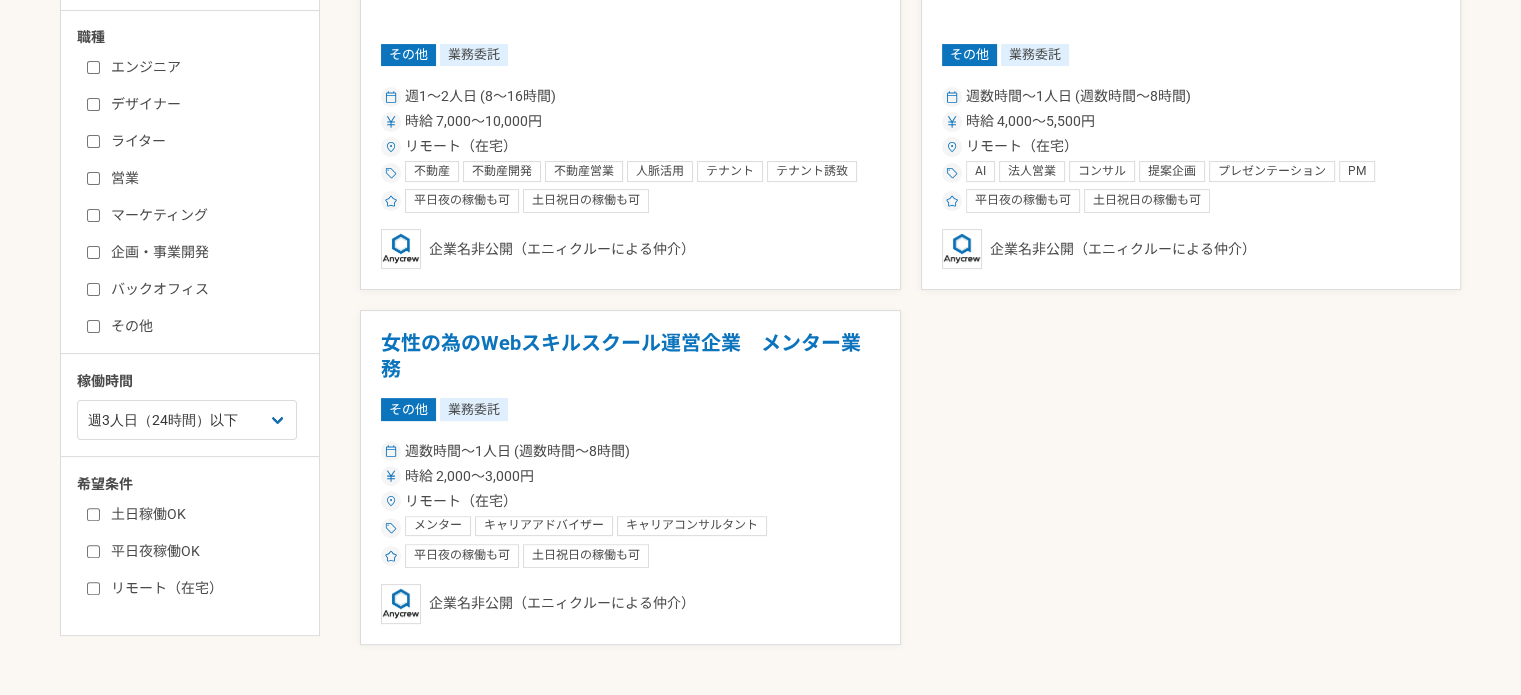 checkbox on "false" 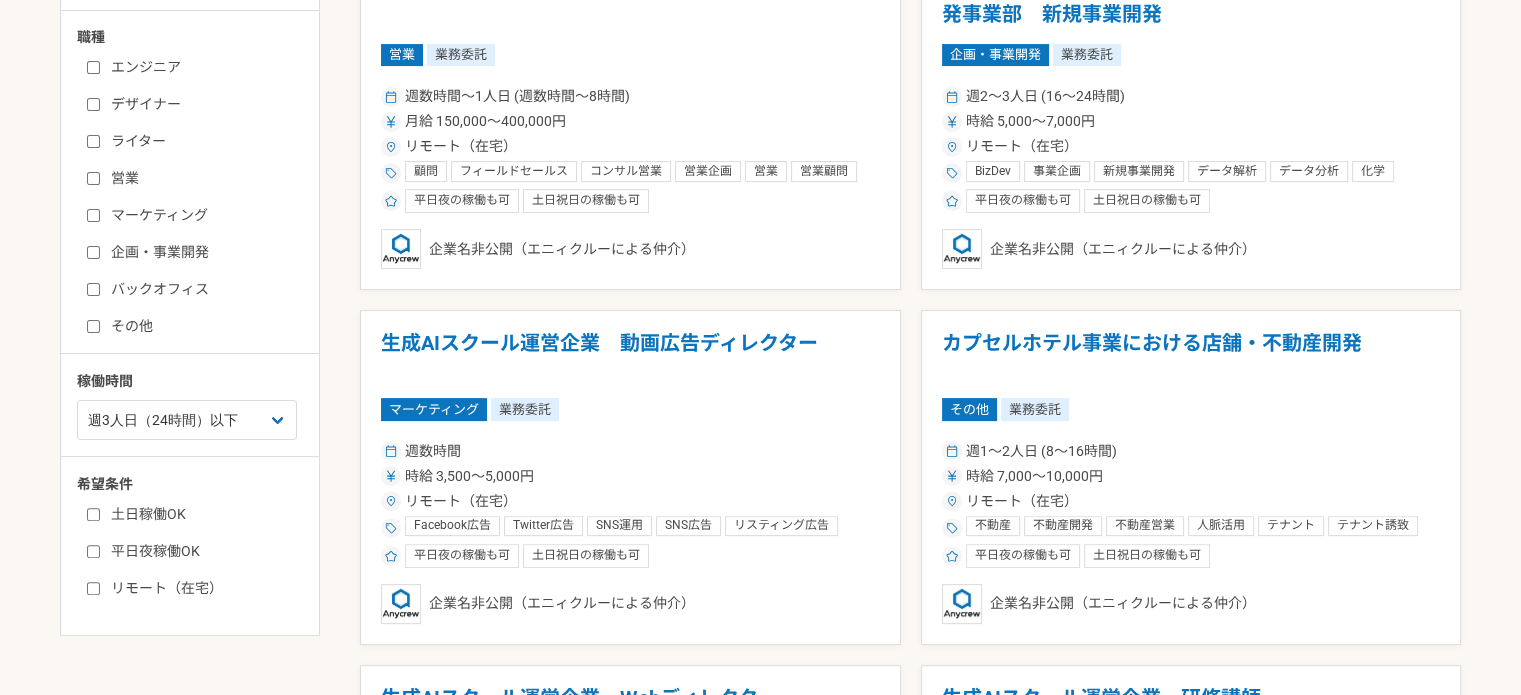 click on "バックオフィス" at bounding box center [202, 289] 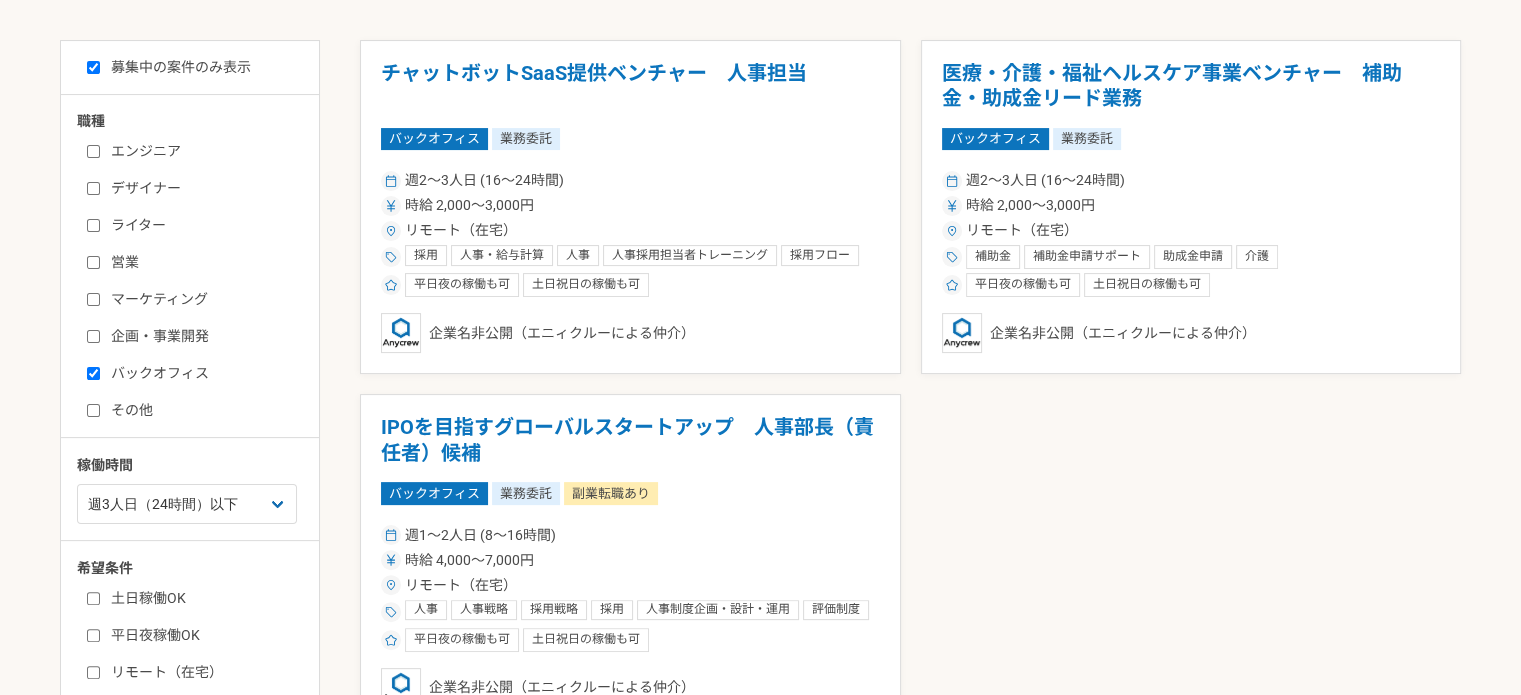 scroll, scrollTop: 405, scrollLeft: 0, axis: vertical 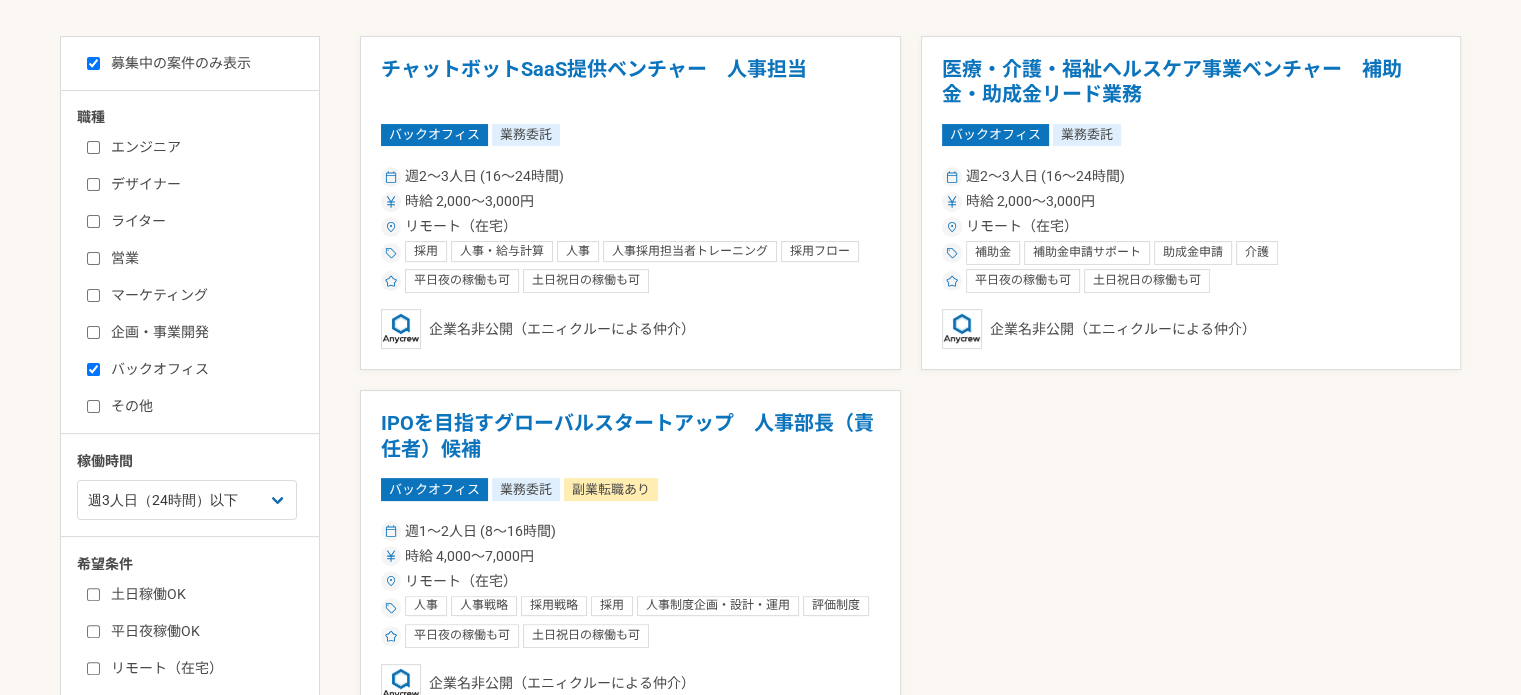 click on "バックオフィス" at bounding box center (202, 369) 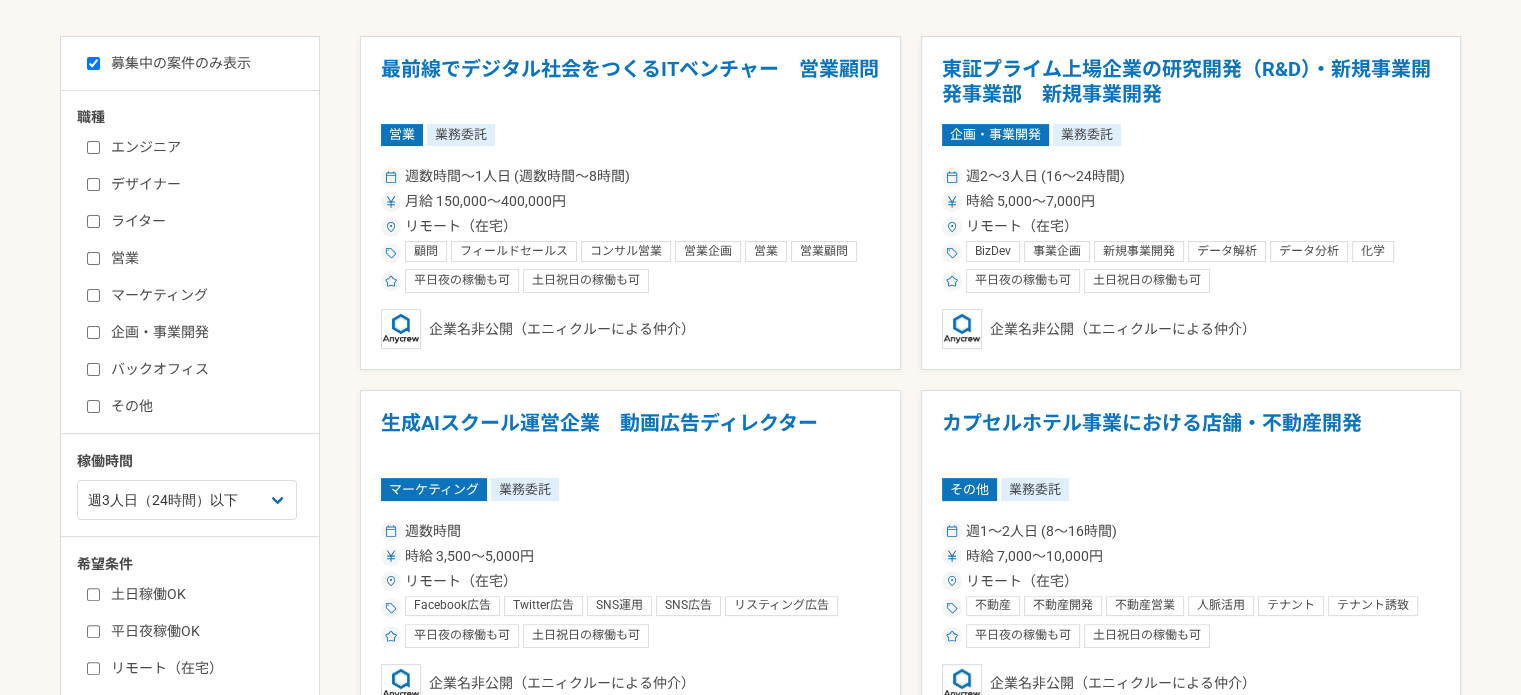 click on "バックオフィス" at bounding box center [202, 369] 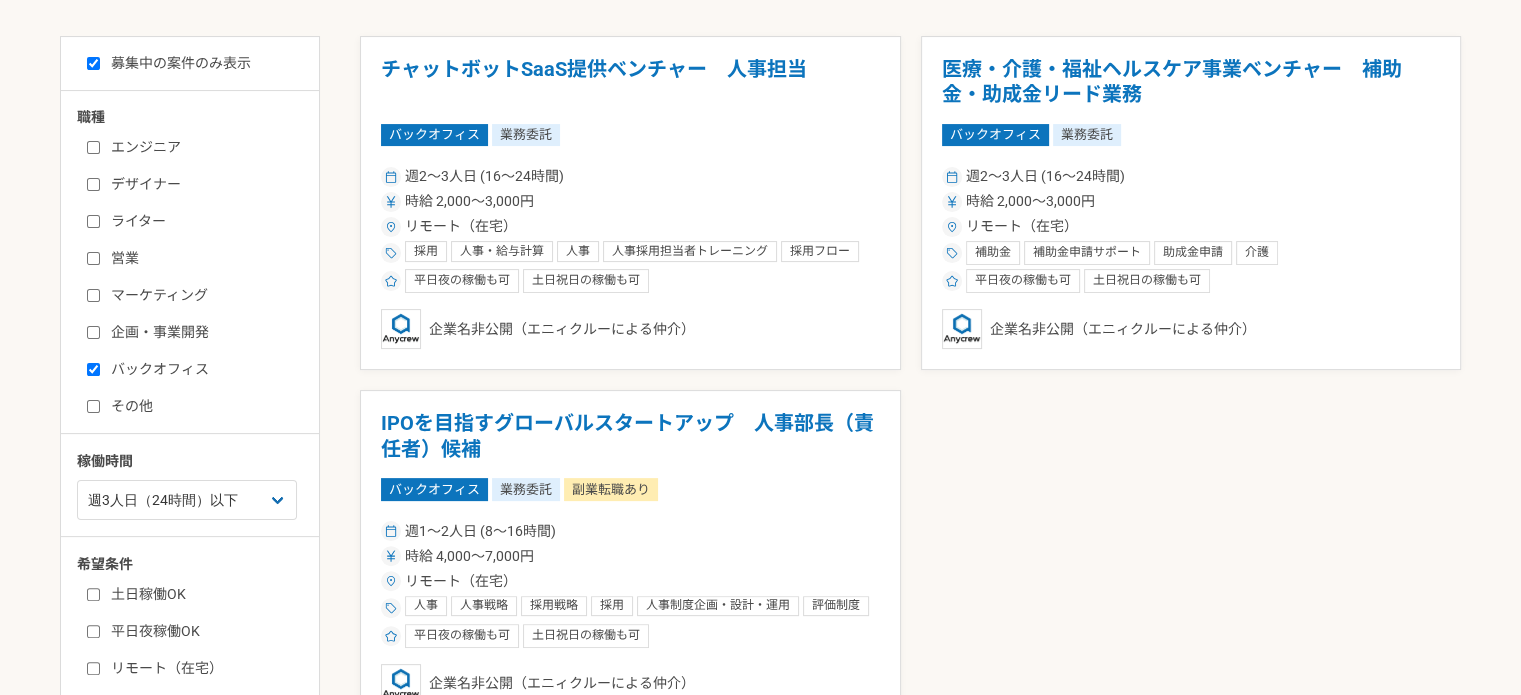 click on "バックオフィス" at bounding box center (202, 369) 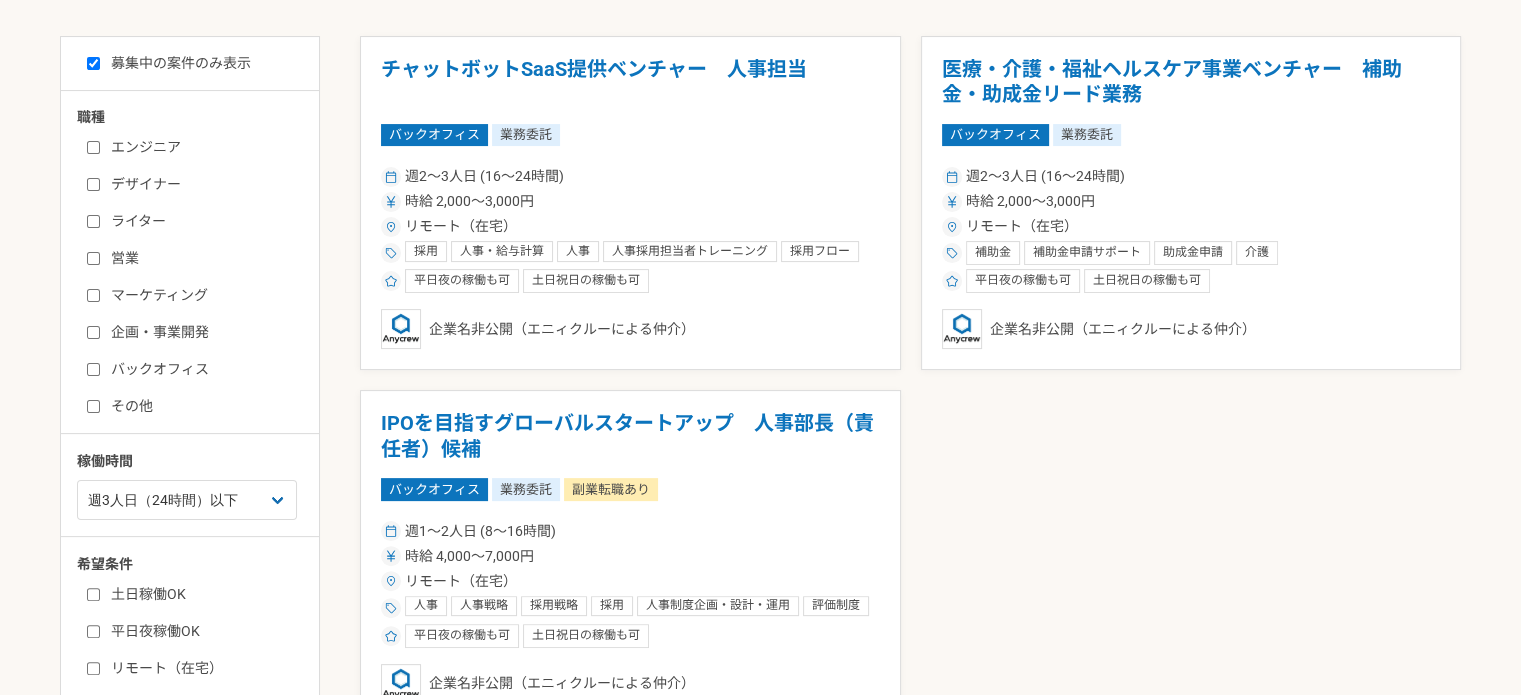 checkbox on "false" 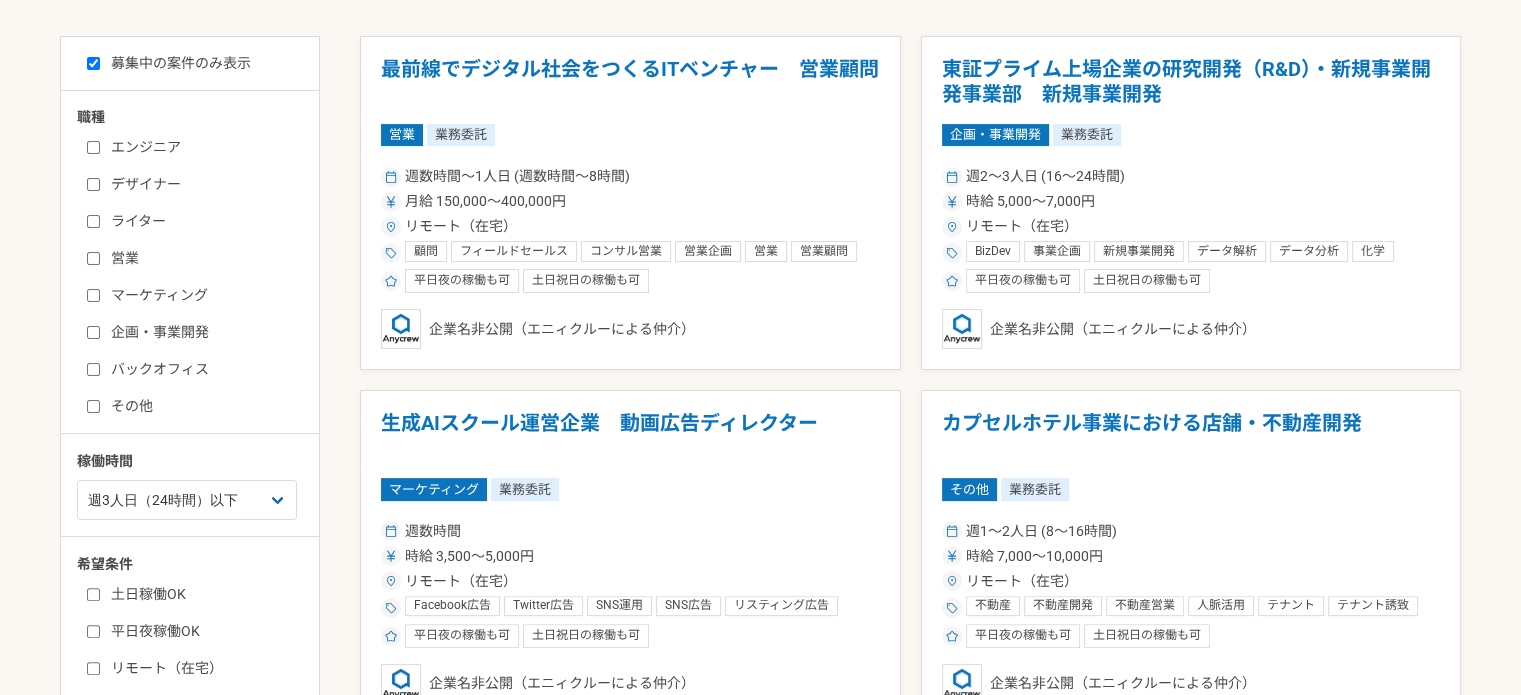 click on "企画・事業開発" at bounding box center [202, 332] 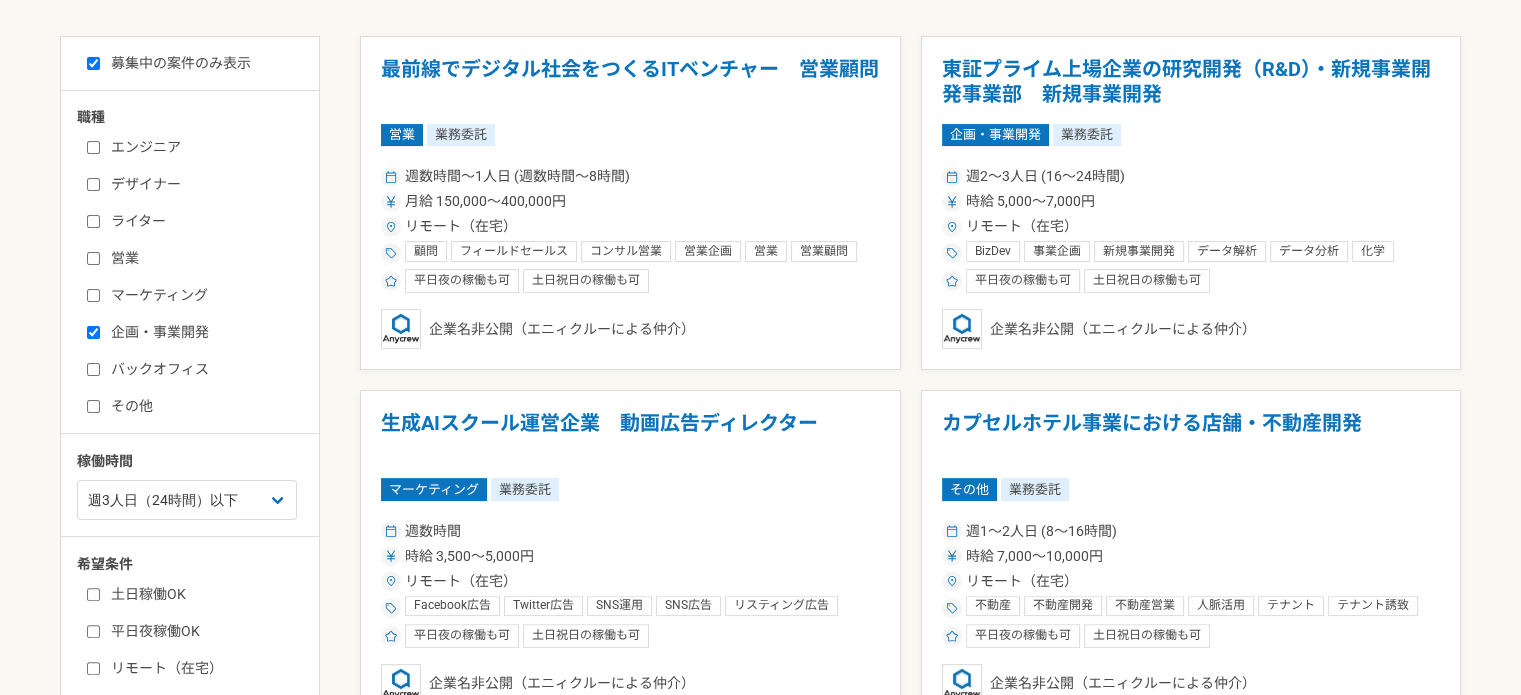 checkbox on "true" 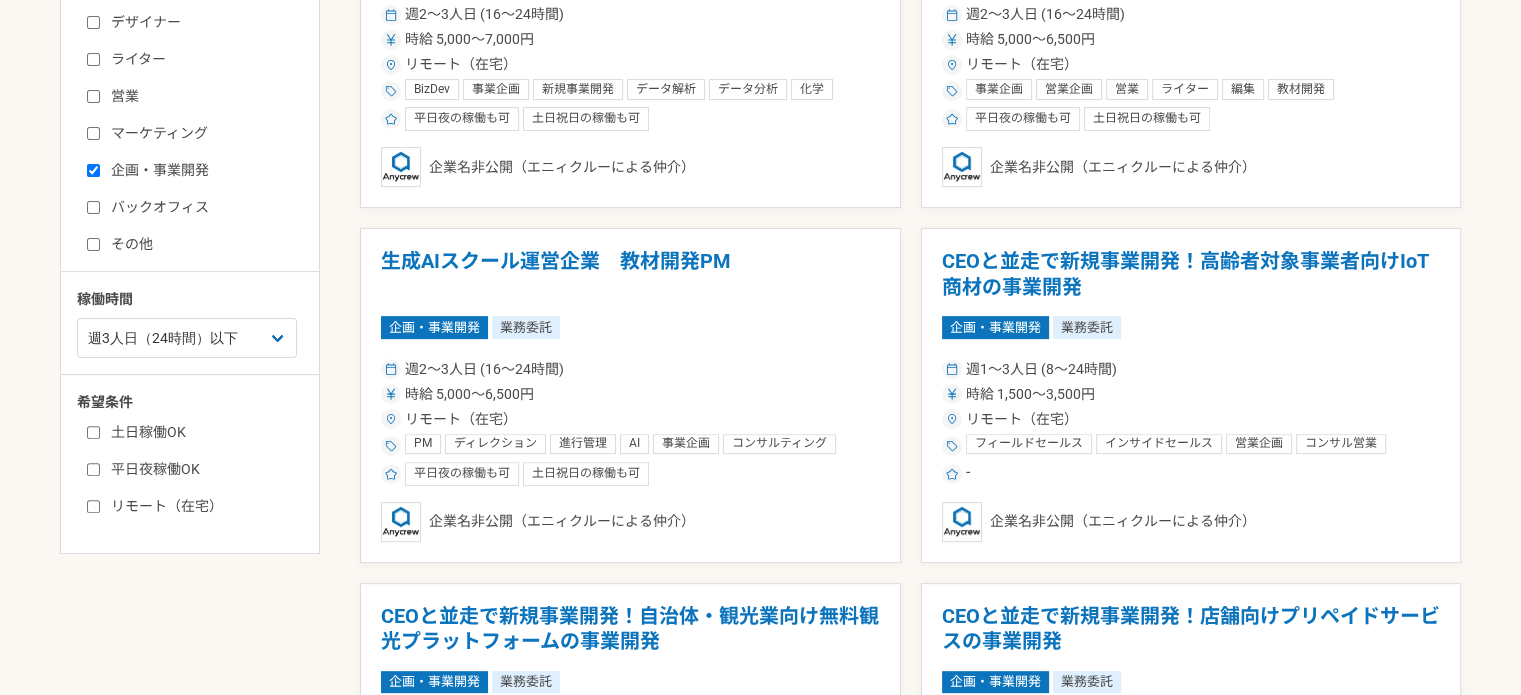 scroll, scrollTop: 565, scrollLeft: 0, axis: vertical 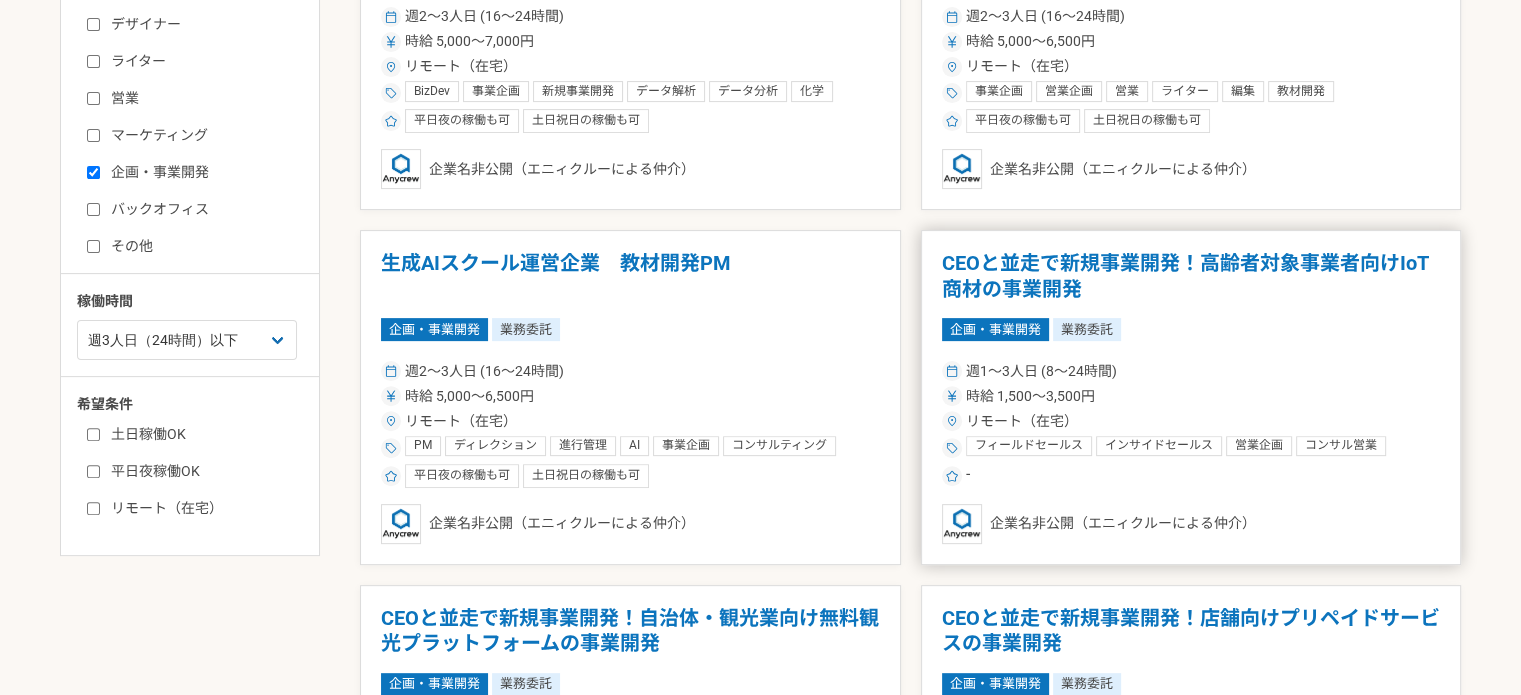 click on "企画・事業開発 業務委託" at bounding box center [1191, 329] 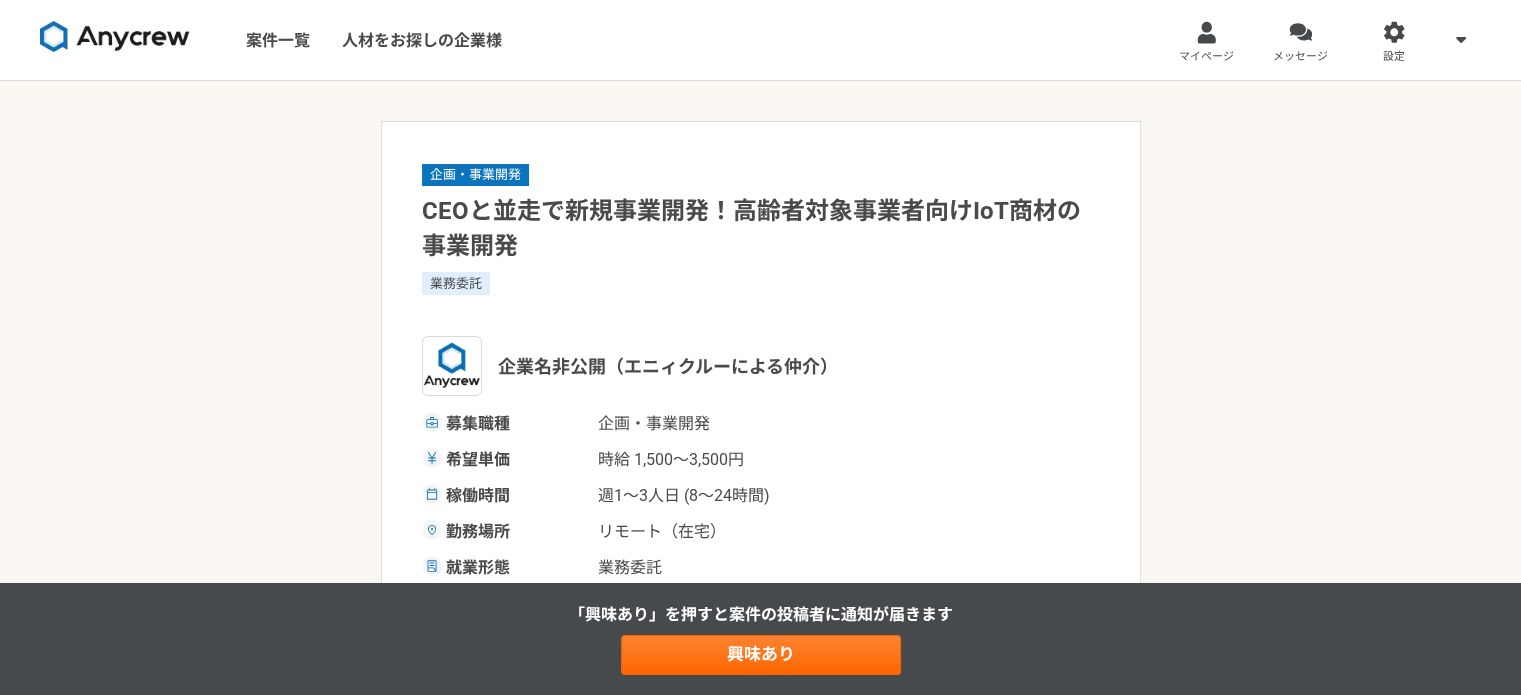 click on "企画・事業開発 CEOと並走で新規事業開発！高齢者対象事業者向けIoT商材の事業開発 業務委託 企業名非公開（エニィクルーによる仲介） 募集職種 企画・事業開発 希望単価 時給 1,500〜3,500円 稼働時間 週1〜3人日 (8〜24時間) 勤務場所 リモート（在宅） 就業形態 業務委託 特徴 募集概要・背景 業務内容 求める人物像 求めるスキル フィールドセールス インサイドセールス 営業企画 コンサル営業 新規事業開発 事業企画 事業開発 その他の条件・環境 募集期間 2025年08月02日まで 募集企業 企業名非公開（エニィクルーによる仲介） 興味あり" at bounding box center [760, 1509] 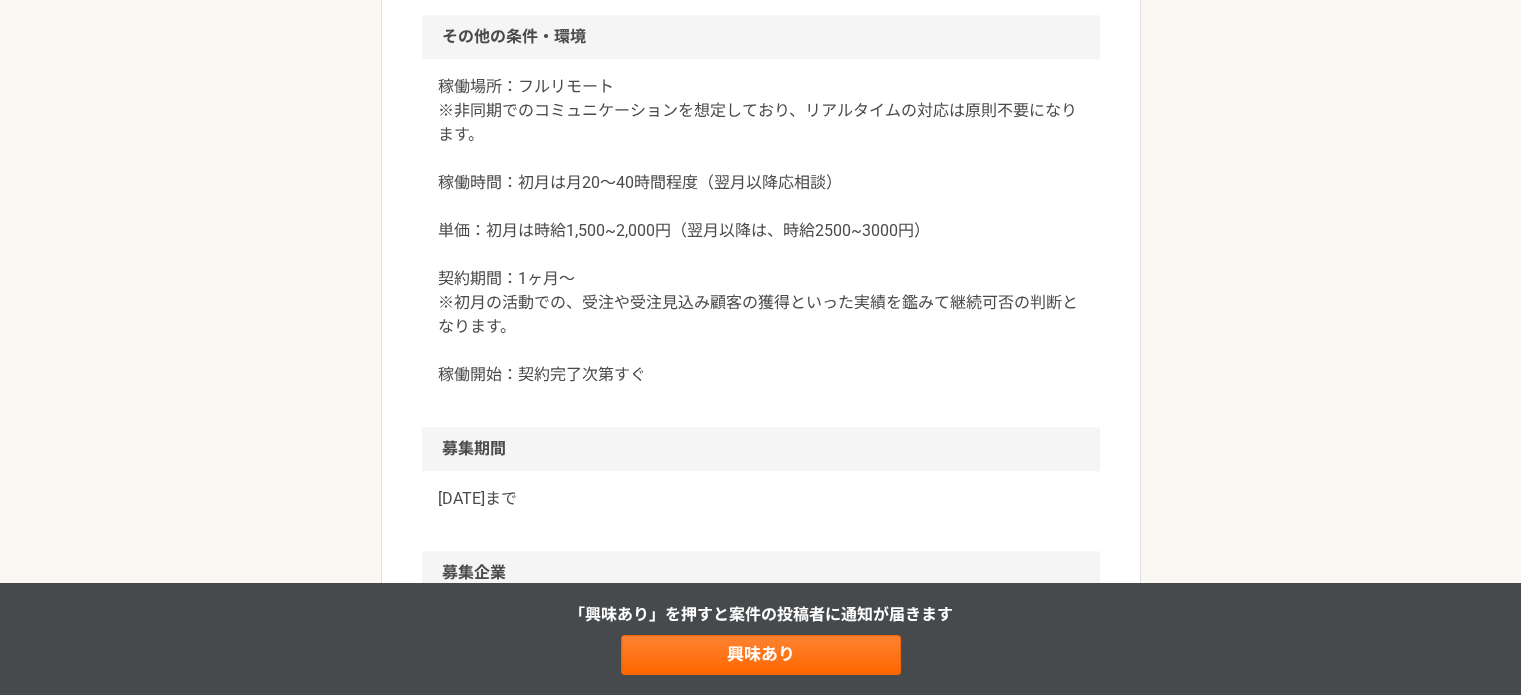 scroll, scrollTop: 2080, scrollLeft: 0, axis: vertical 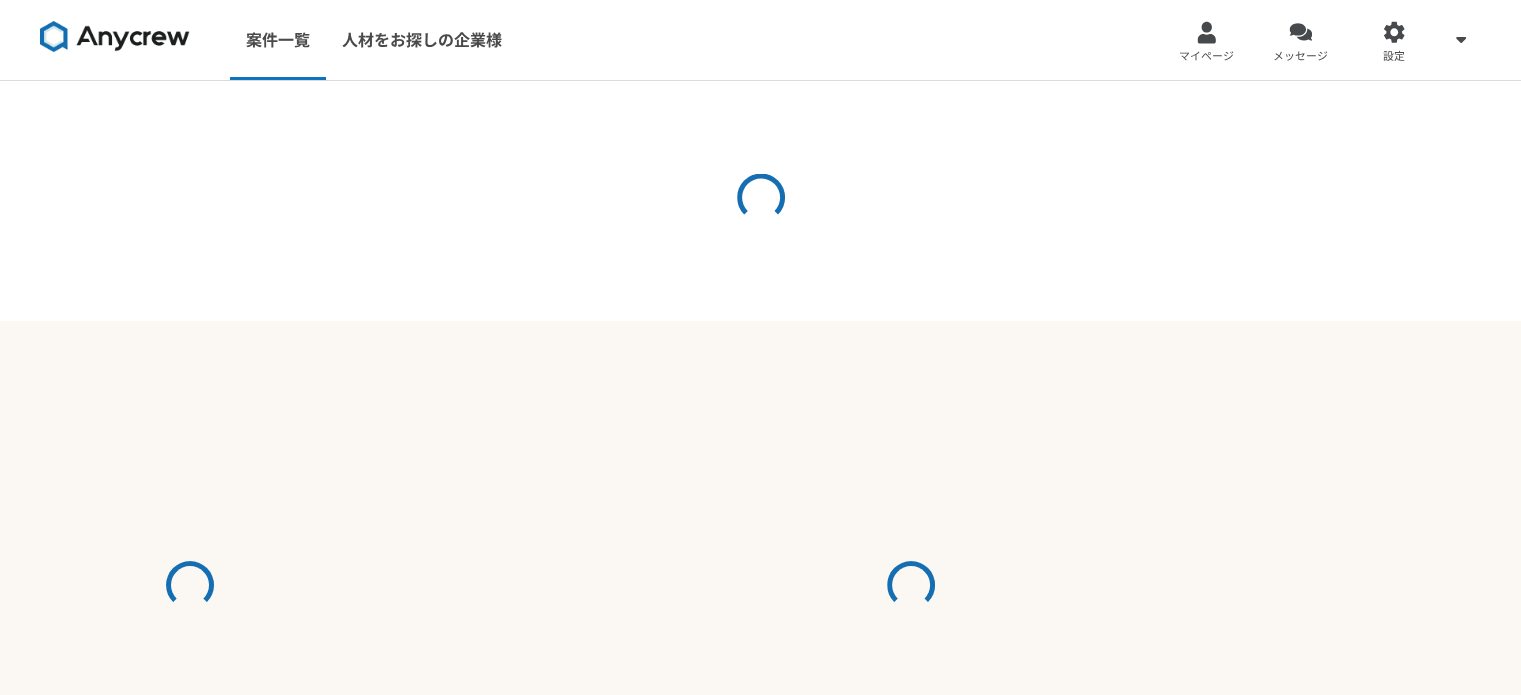 select on "3" 